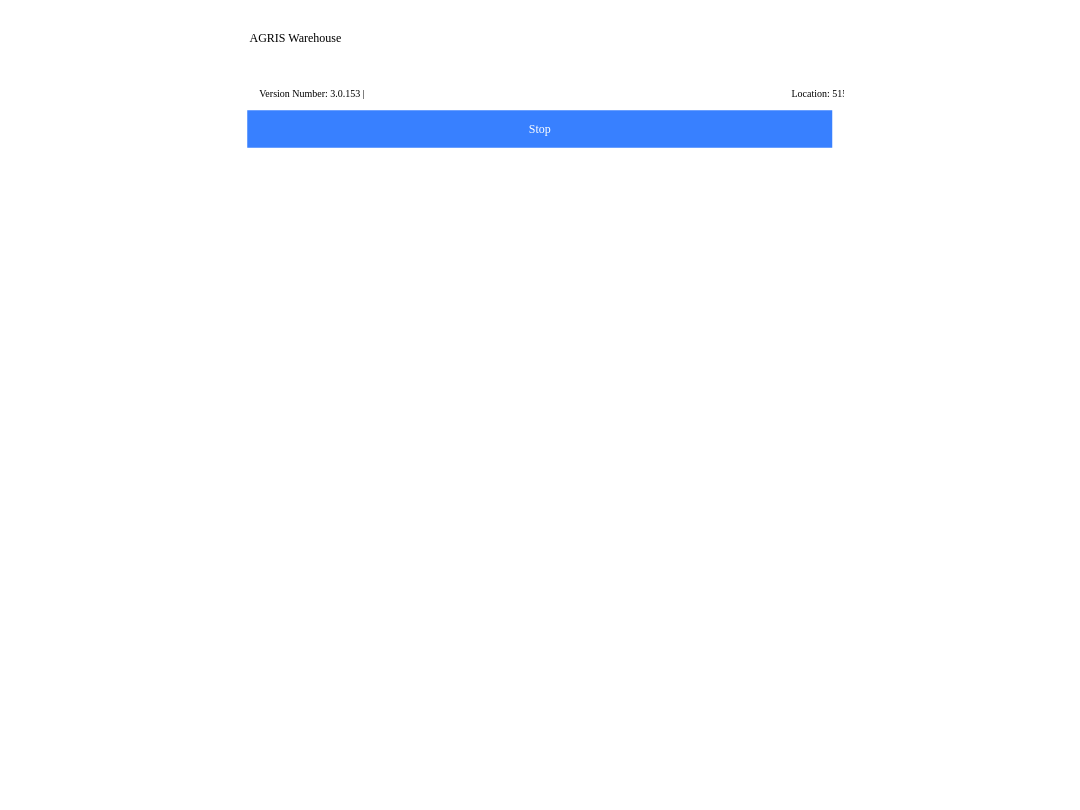 scroll, scrollTop: 0, scrollLeft: 0, axis: both 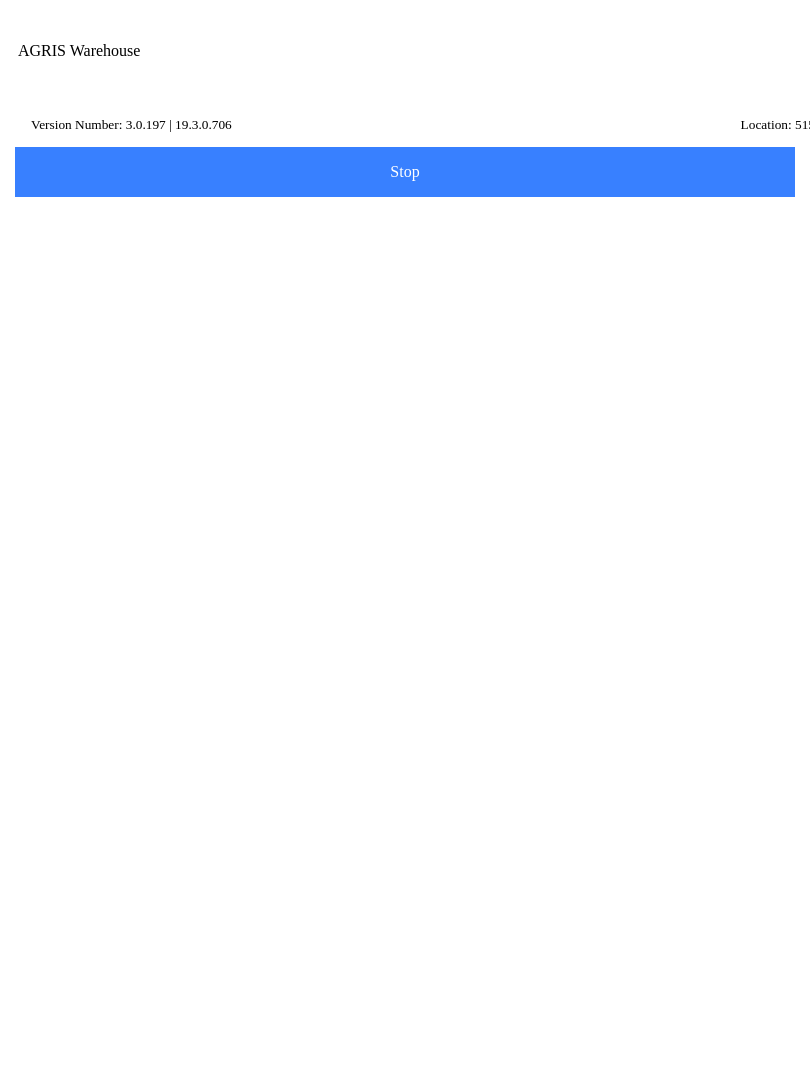 click on "Quantities" at bounding box center [87, 374] 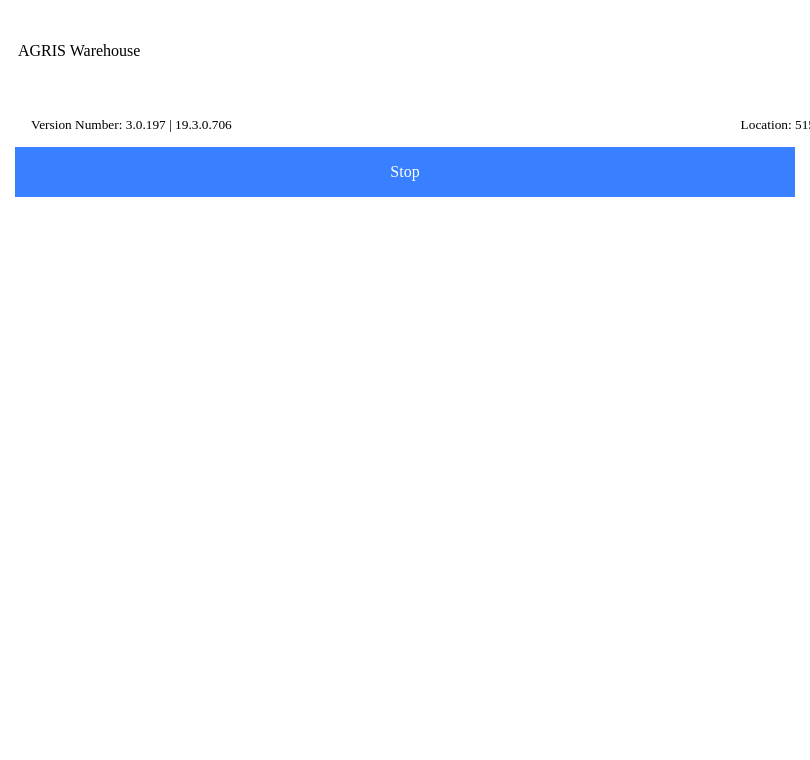 click on "Scan Item  Description Item Number Category   Search" 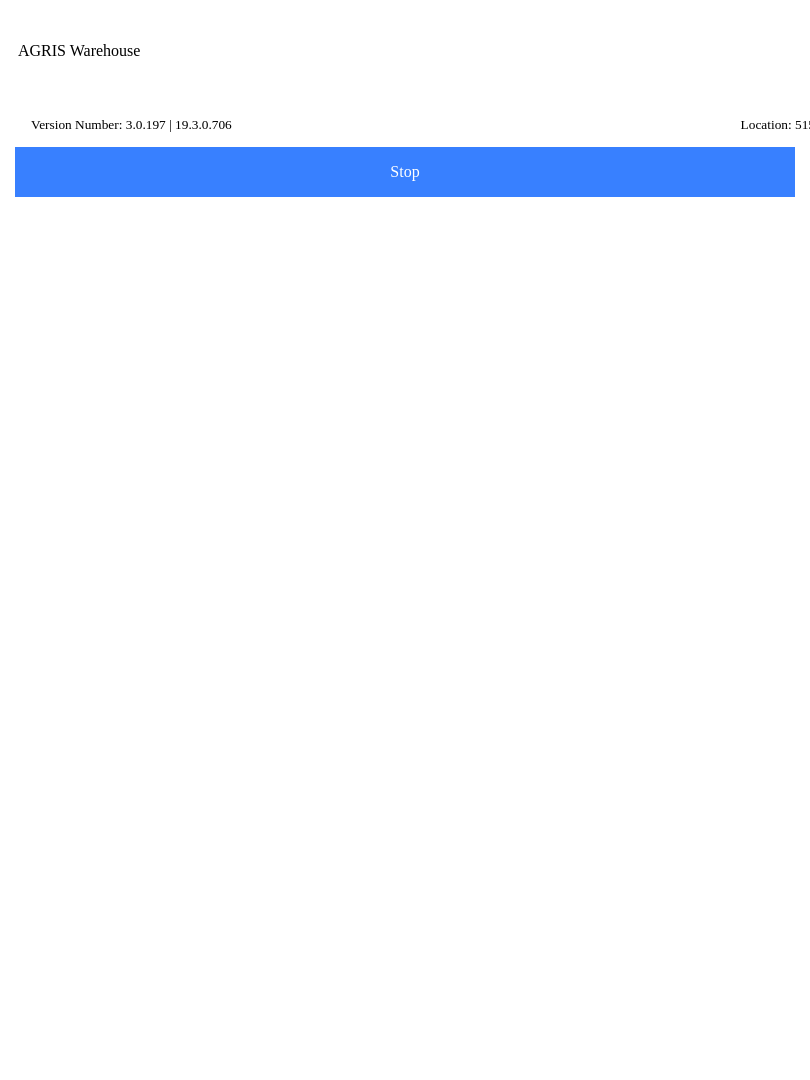 click on "Description" at bounding box center [390, 244] 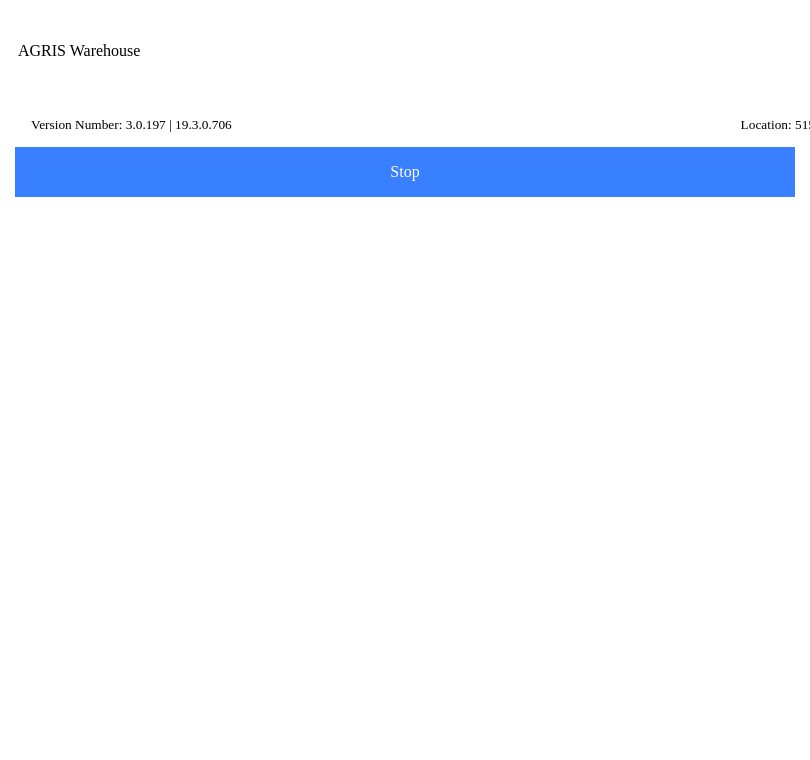 click on "Search" at bounding box center (60, 407) 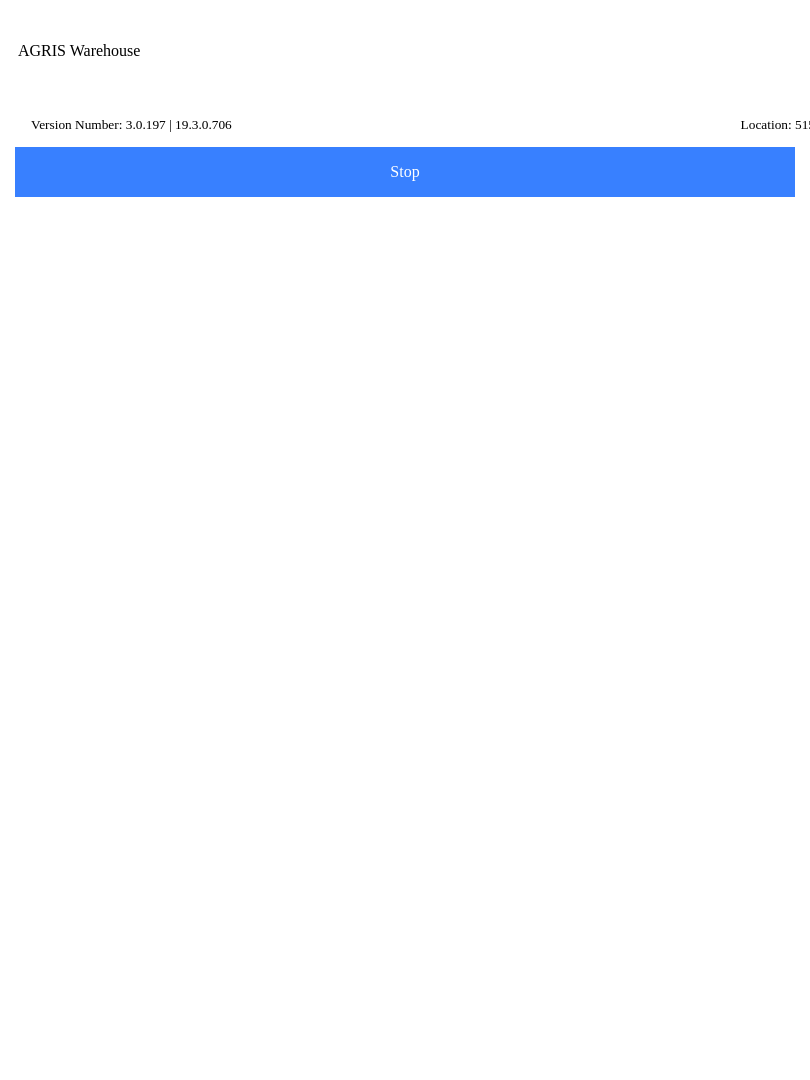 click on "minerl" at bounding box center [390, 244] 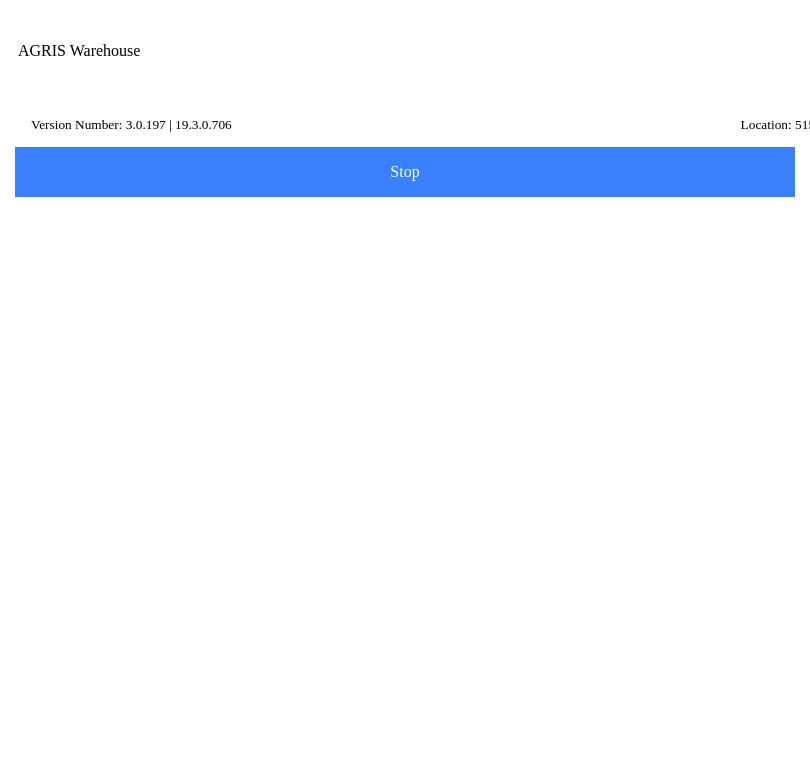 click on "minerl" at bounding box center [390, 244] 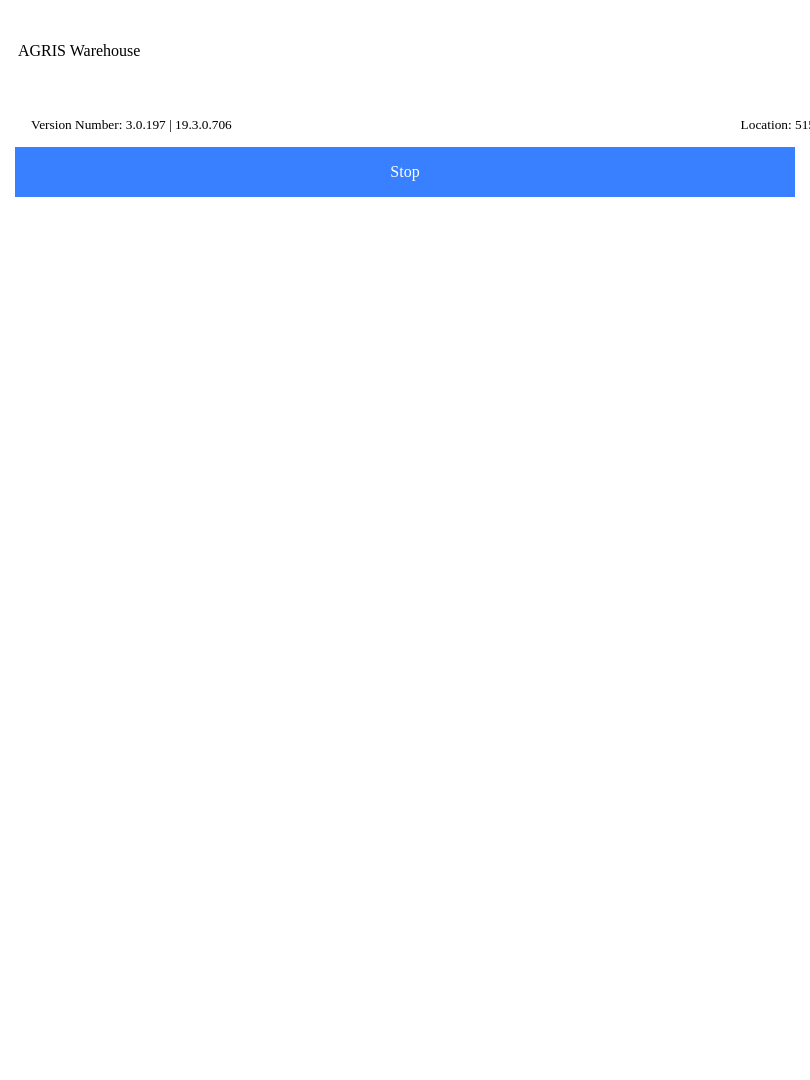 scroll, scrollTop: 0, scrollLeft: 0, axis: both 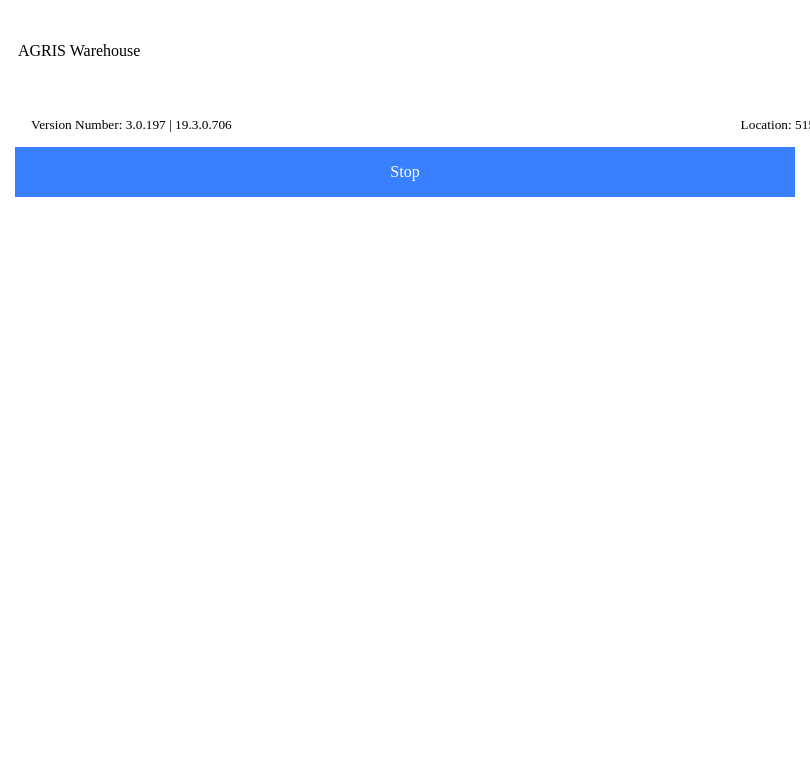 click on "AGRIS Warehouse" at bounding box center (339, 71) 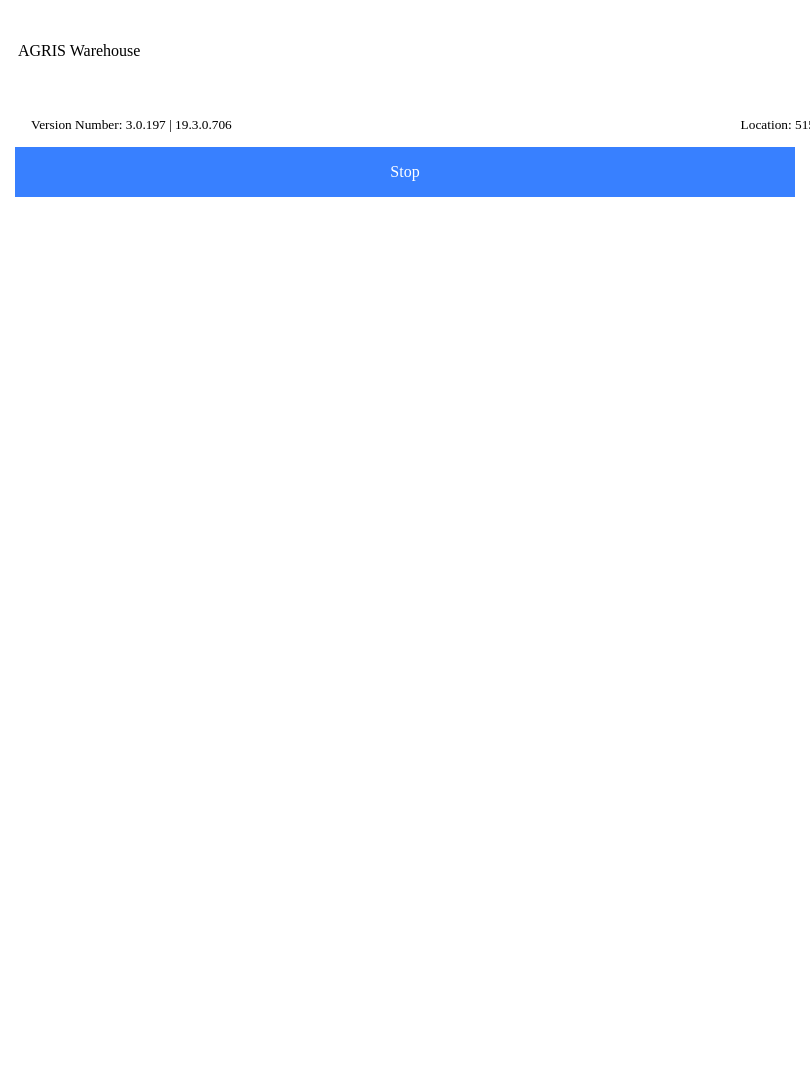 click 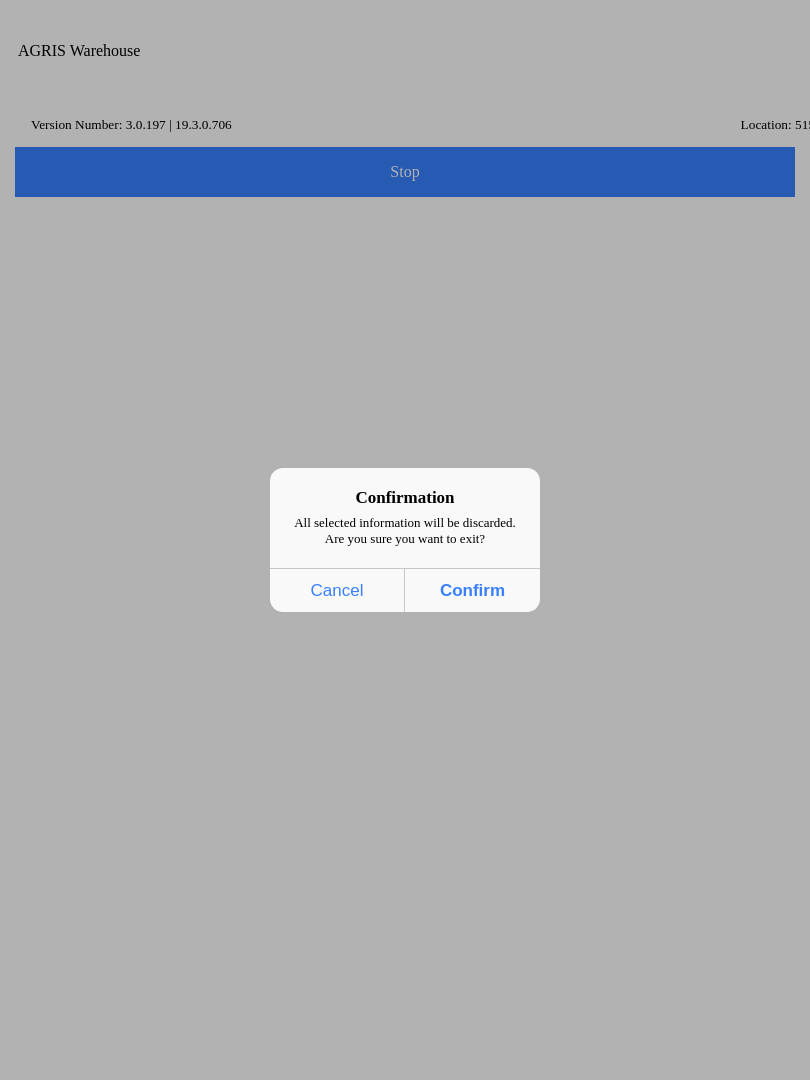 click on "Cancel" at bounding box center (337, 590) 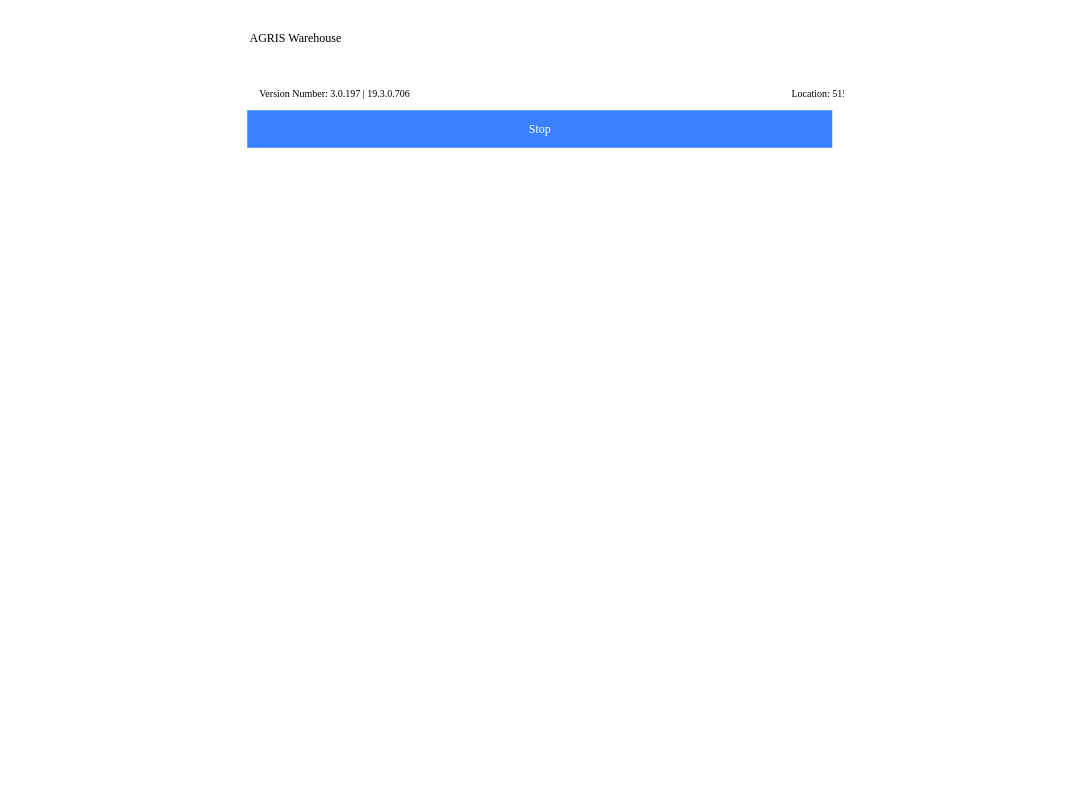 scroll, scrollTop: 0, scrollLeft: 0, axis: both 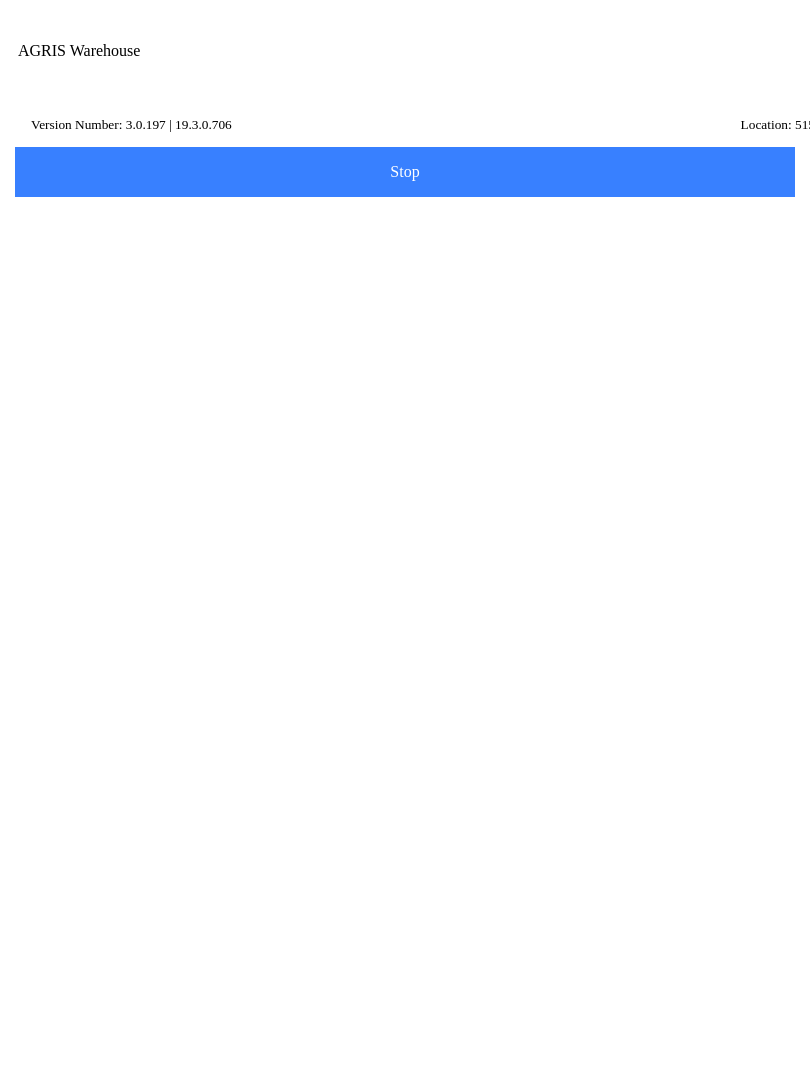 click at bounding box center (700, 71) 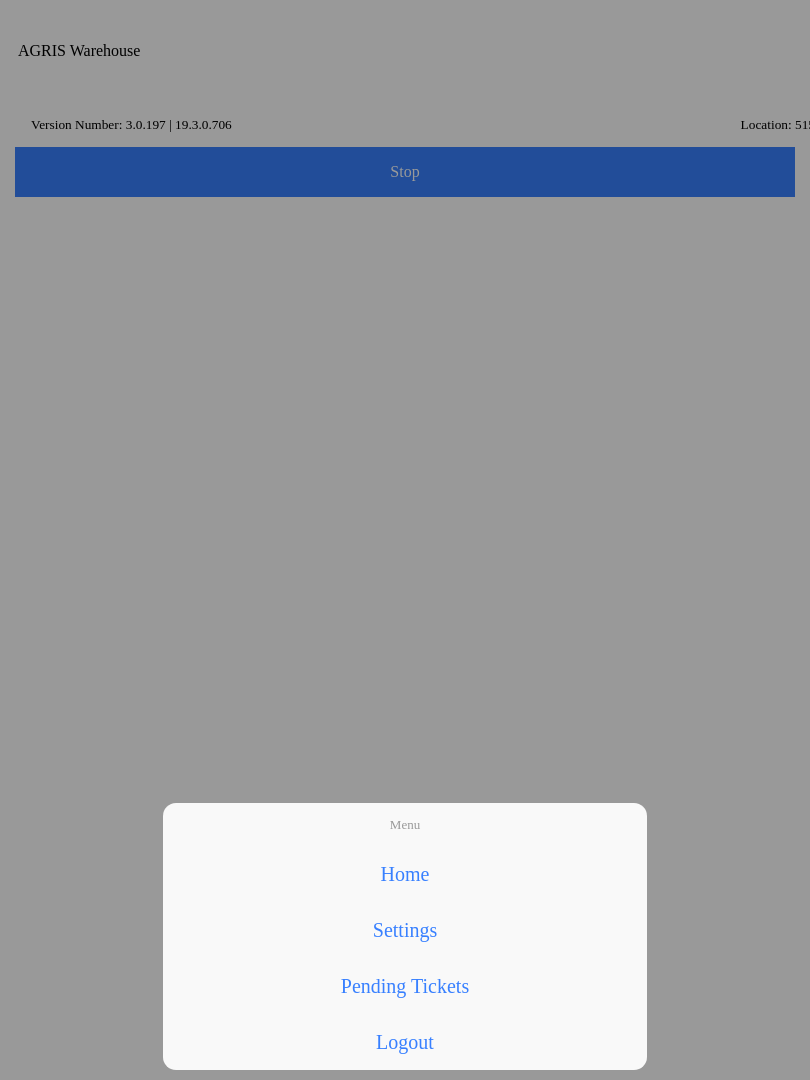 click on "Home" at bounding box center (405, 874) 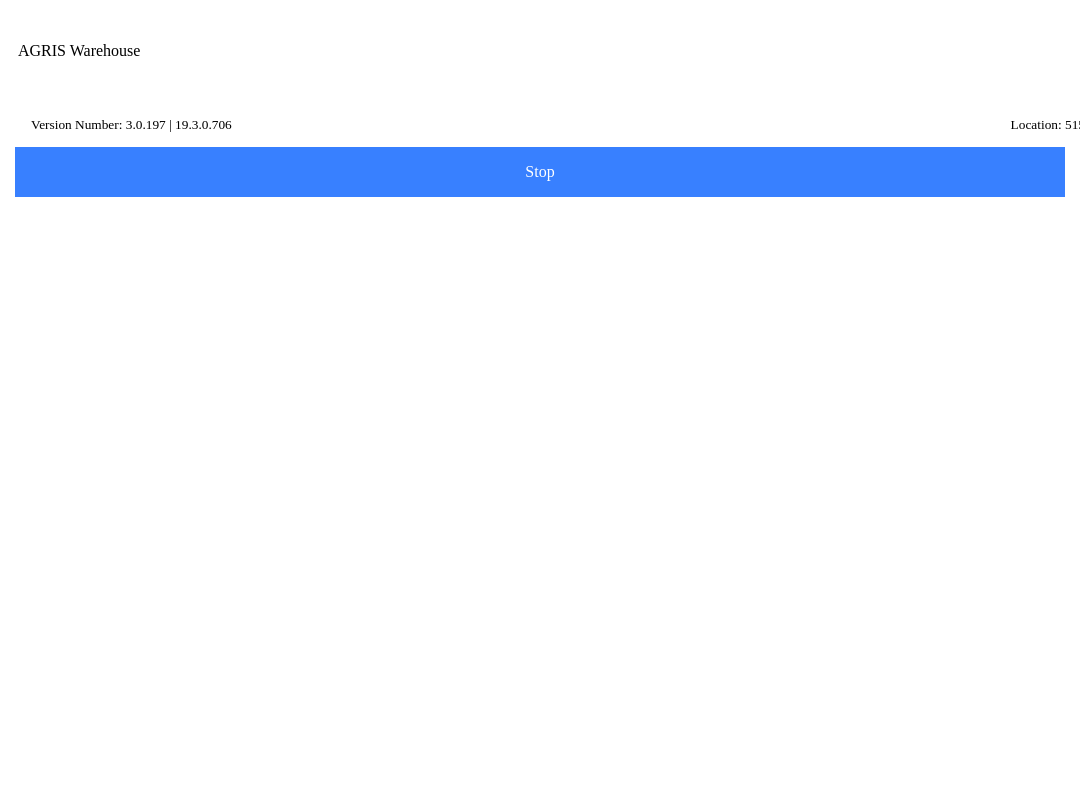 scroll, scrollTop: 106, scrollLeft: 0, axis: vertical 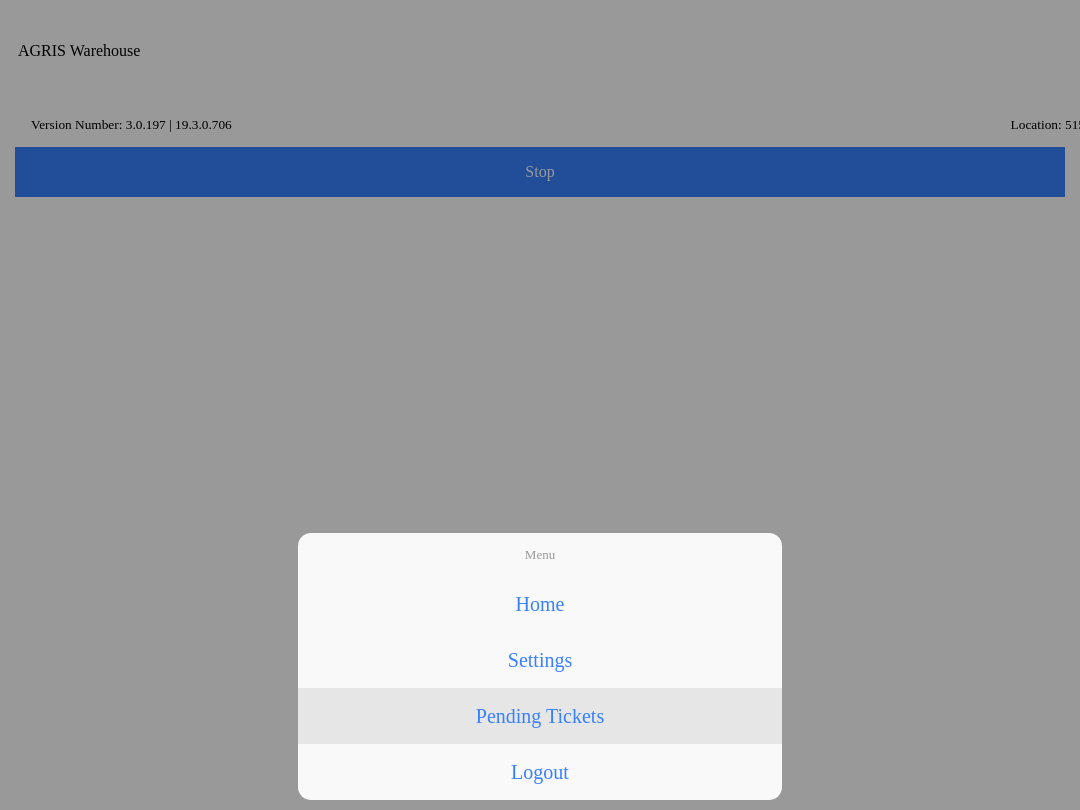 click on "Pending Tickets" at bounding box center (540, 716) 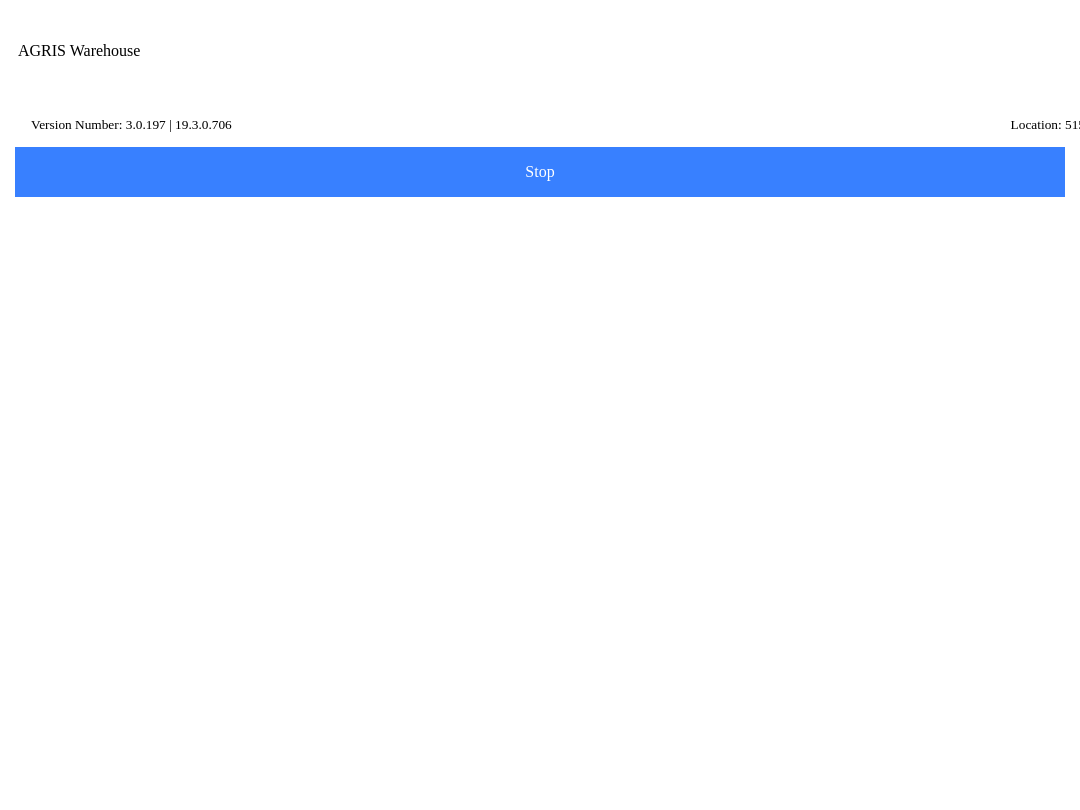 click at bounding box center (925, 71) 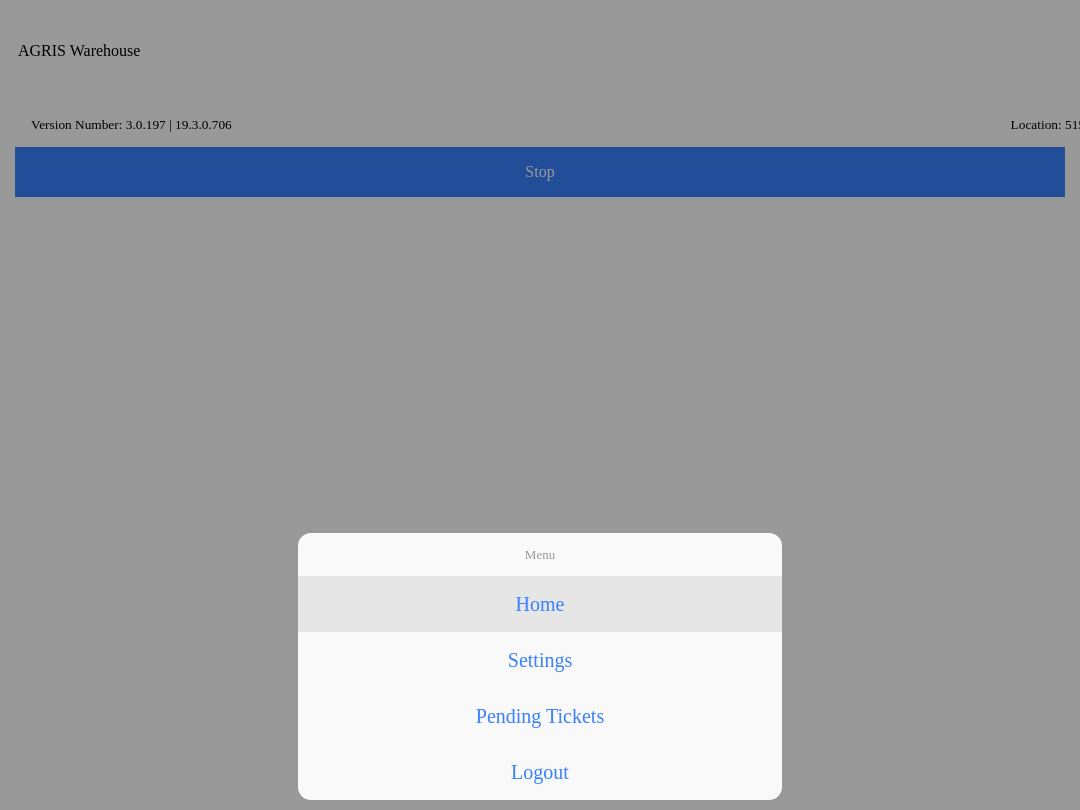 click on "Home" at bounding box center (540, 604) 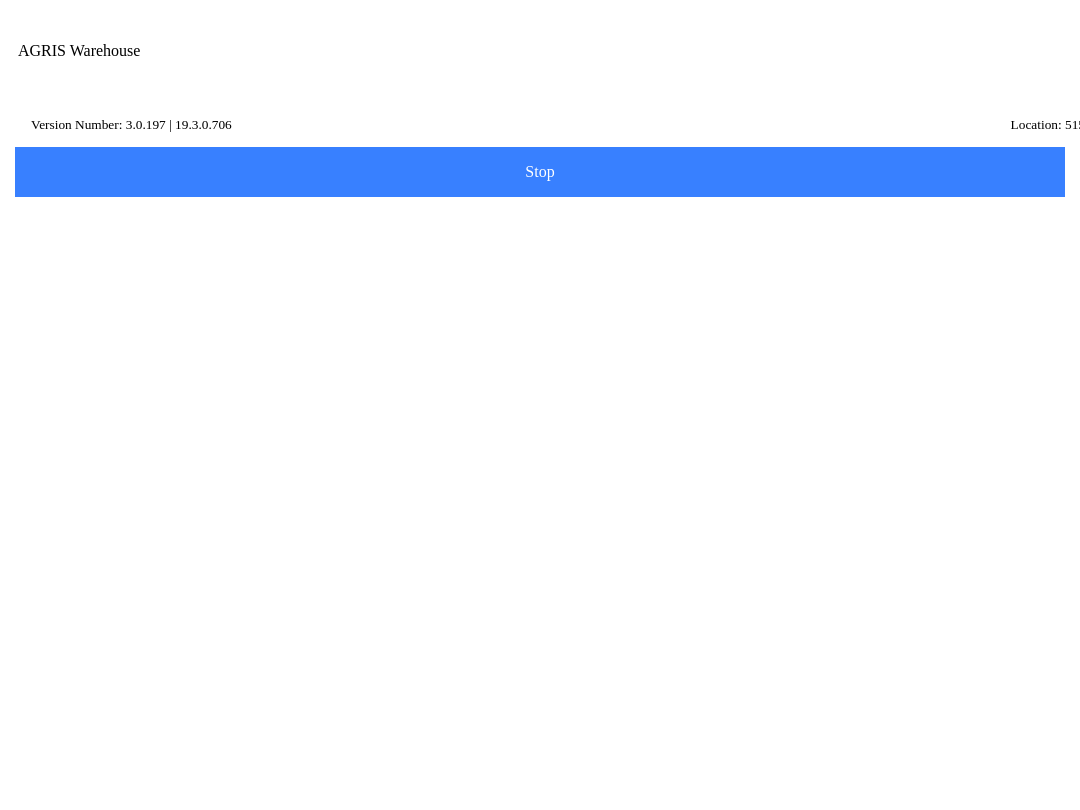 click on "Quantities" at bounding box center (540, 240) 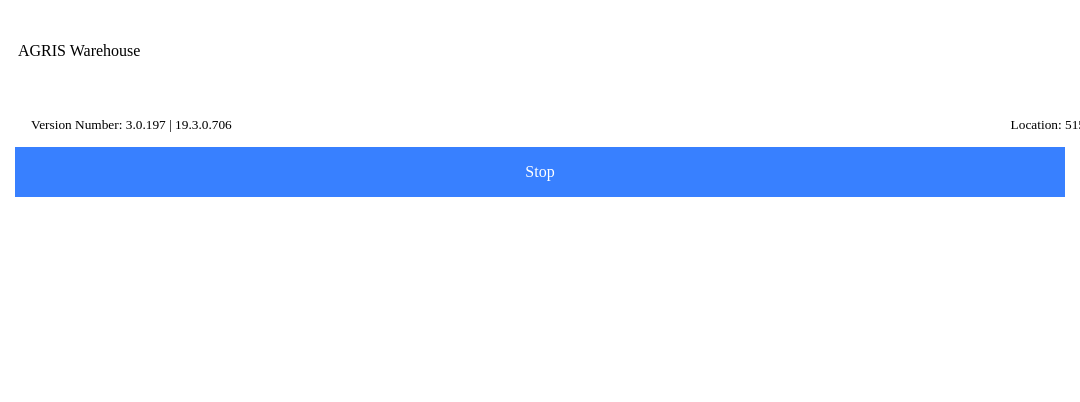 type on "sodiu" 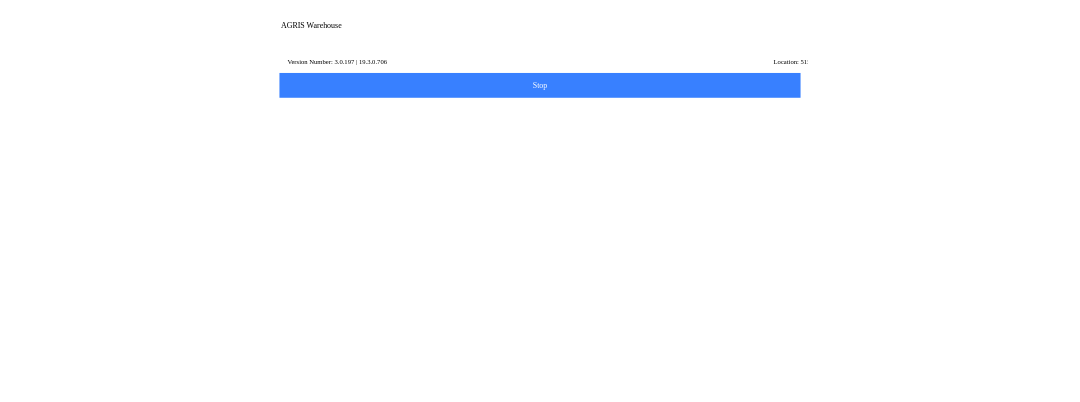 scroll, scrollTop: 23, scrollLeft: 0, axis: vertical 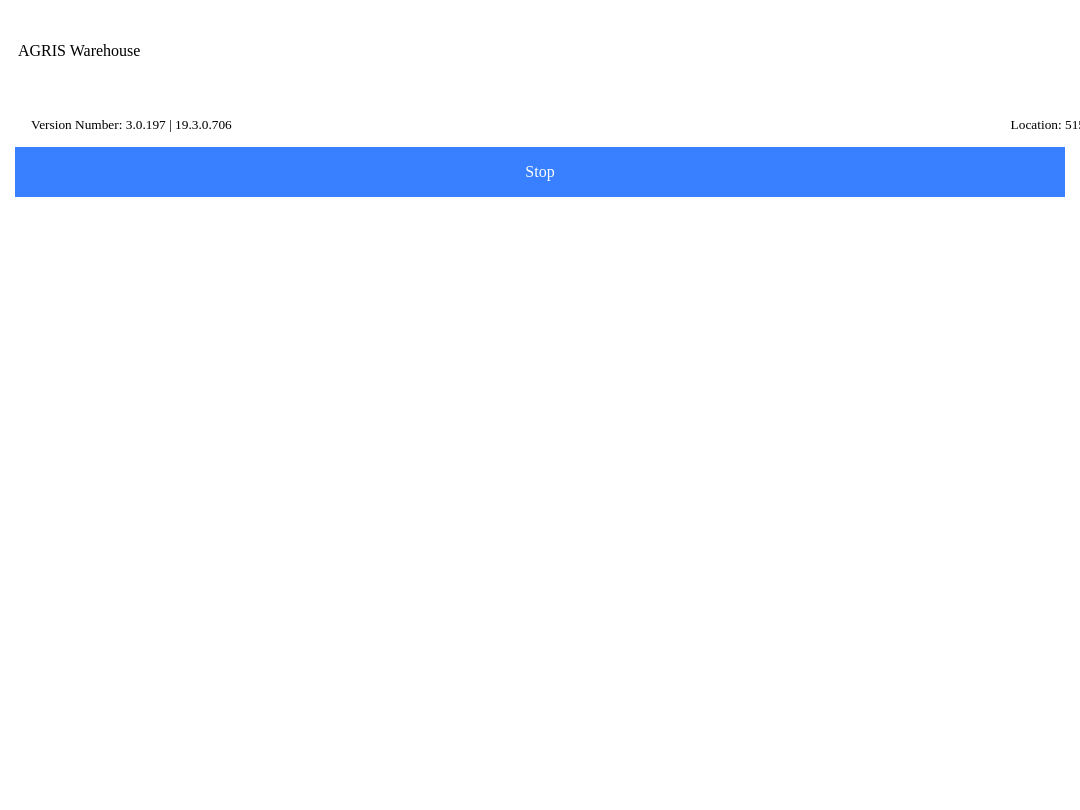click at bounding box center (925, 71) 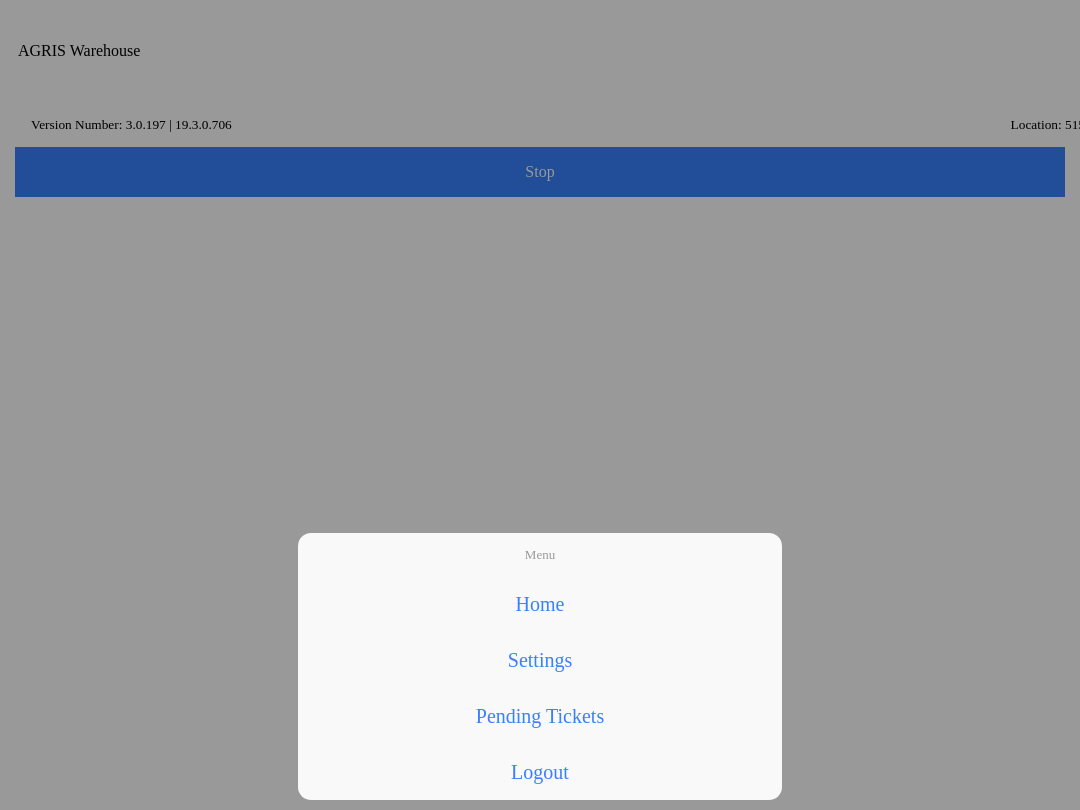click on "Home" at bounding box center (540, 604) 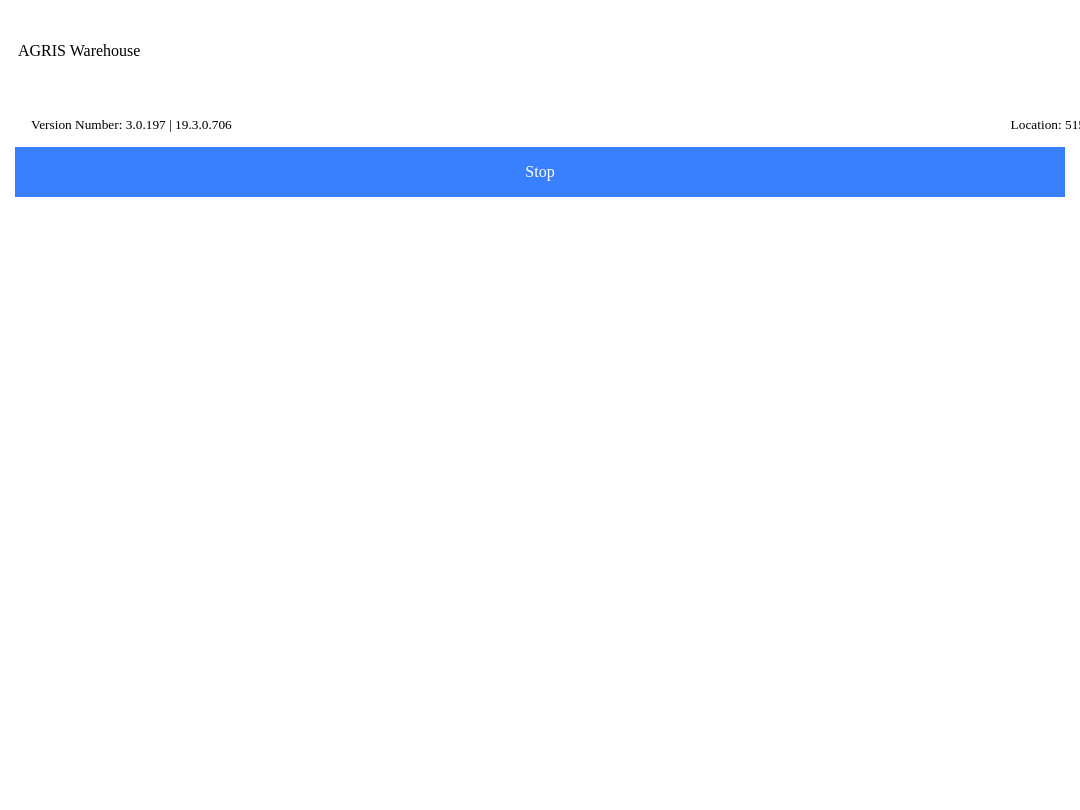 click on "Quantities" at bounding box center [540, 240] 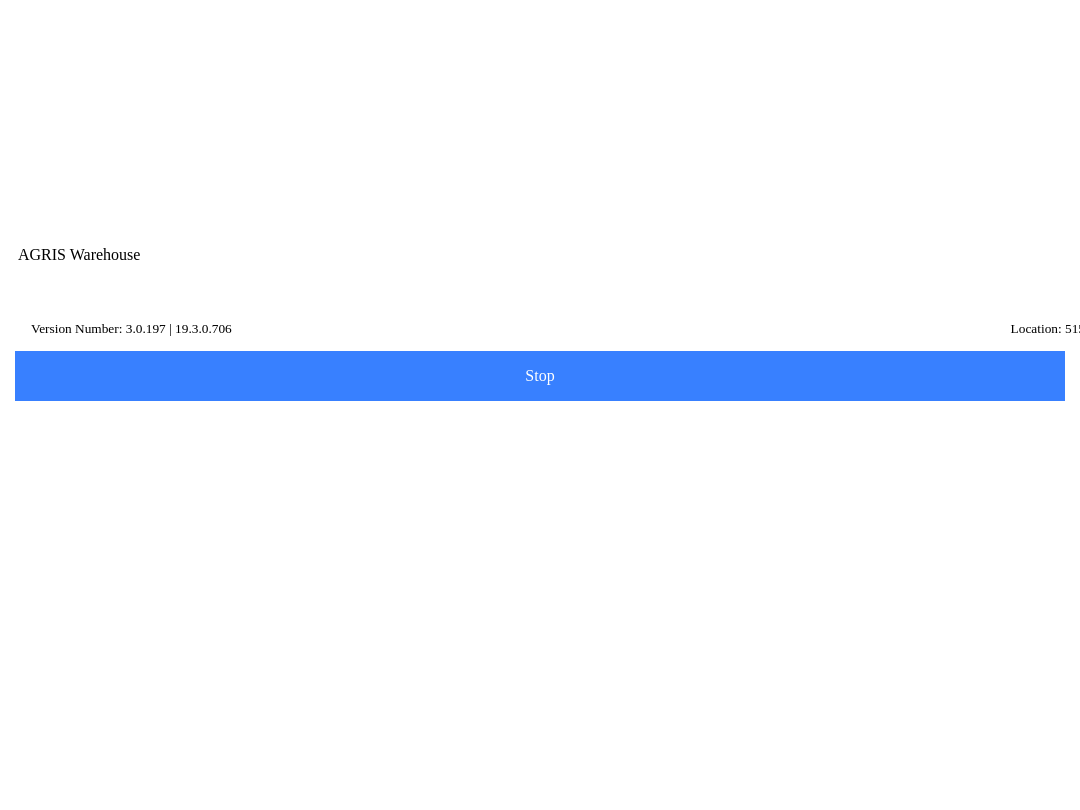 scroll, scrollTop: 91, scrollLeft: 0, axis: vertical 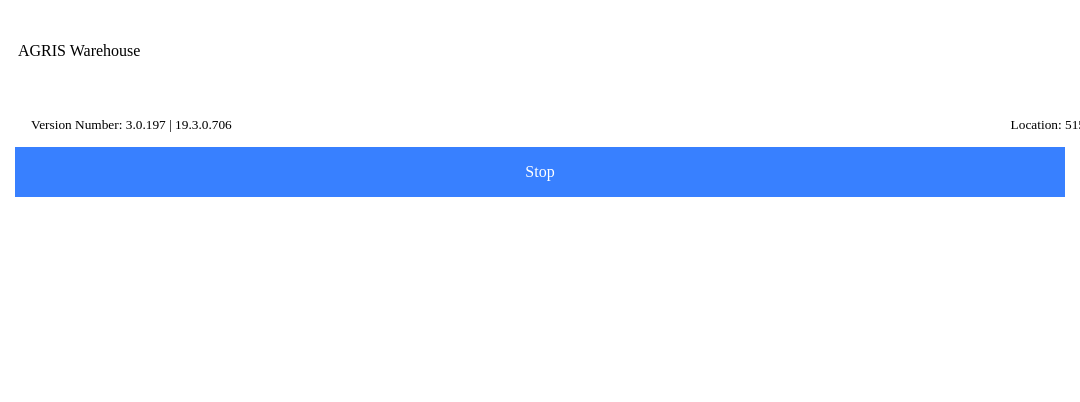 type on "cover" 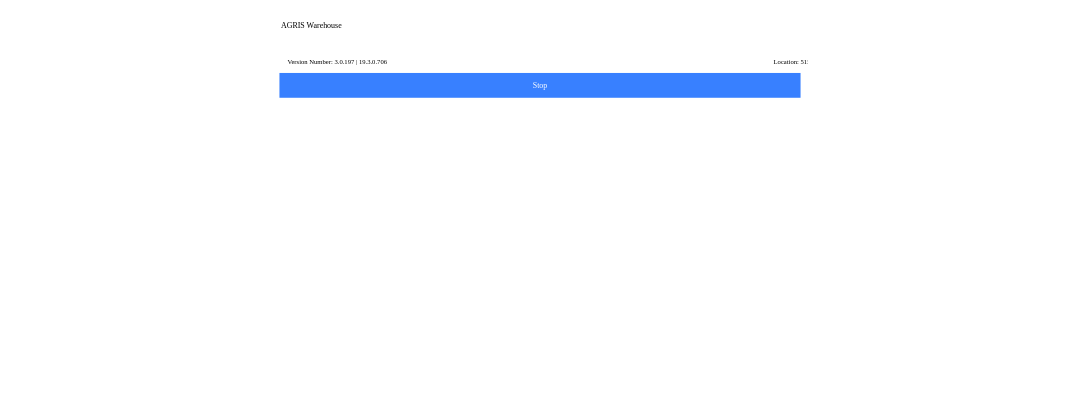 scroll, scrollTop: 451, scrollLeft: 0, axis: vertical 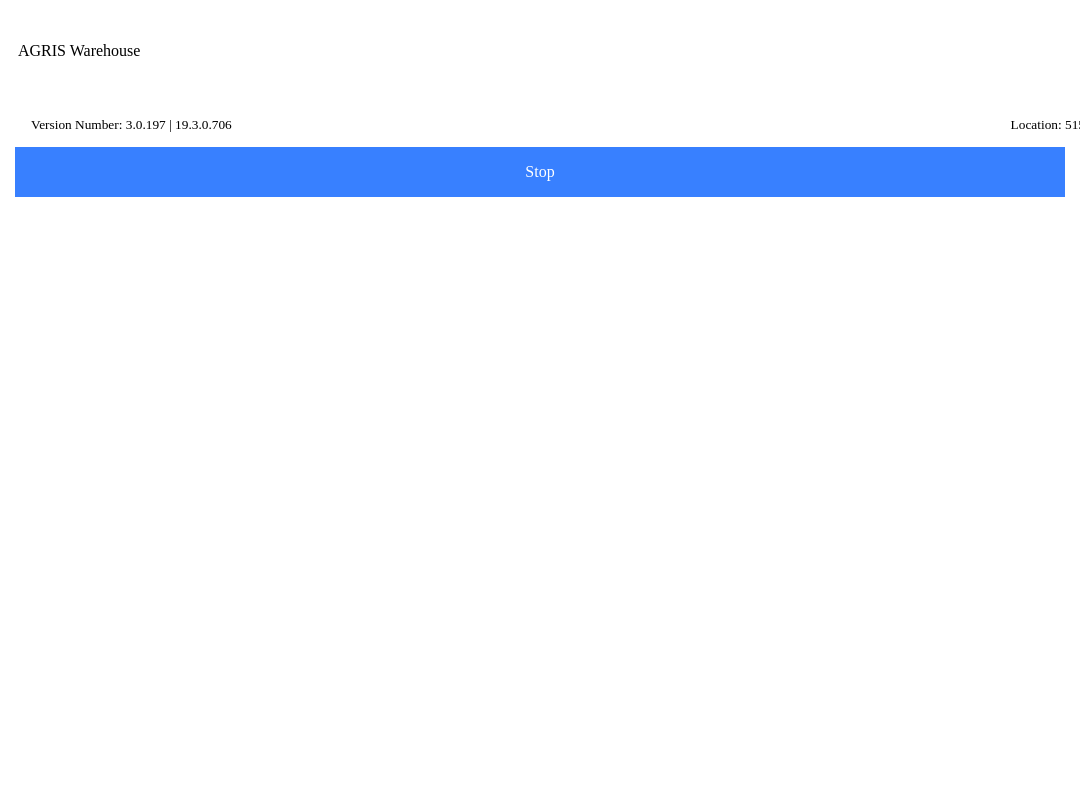 click at bounding box center [925, 71] 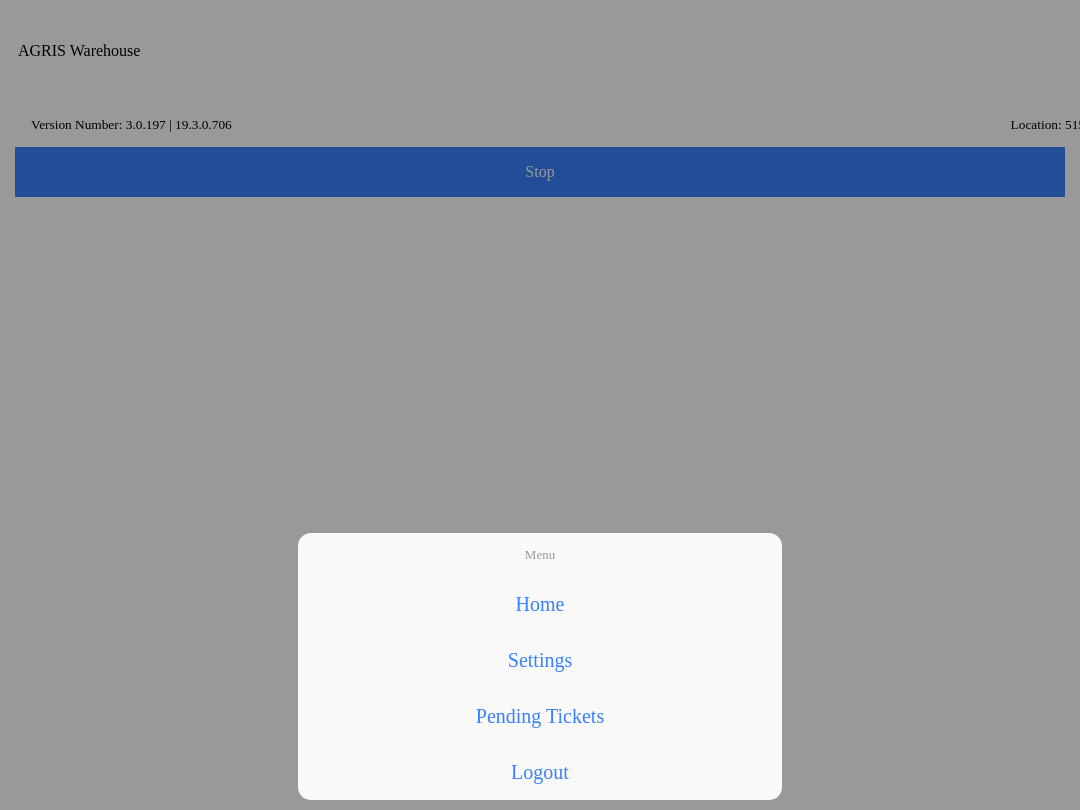click on "Home" at bounding box center [540, 604] 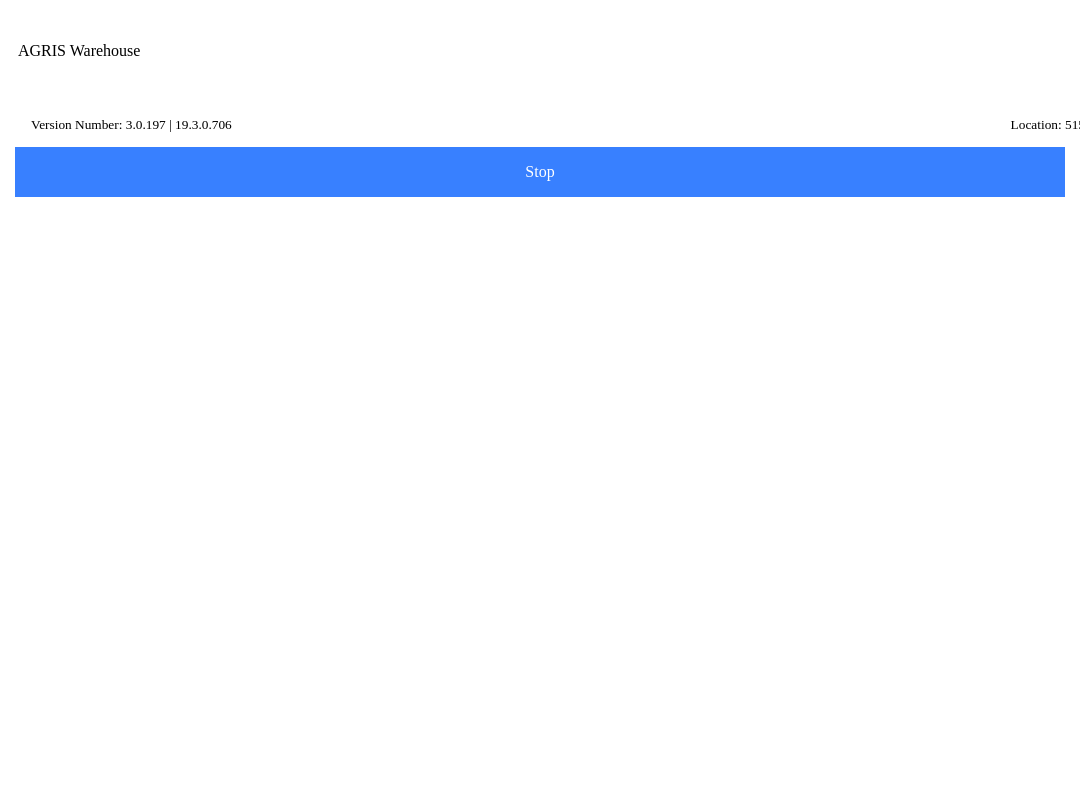 click on "Quantities" at bounding box center (540, 240) 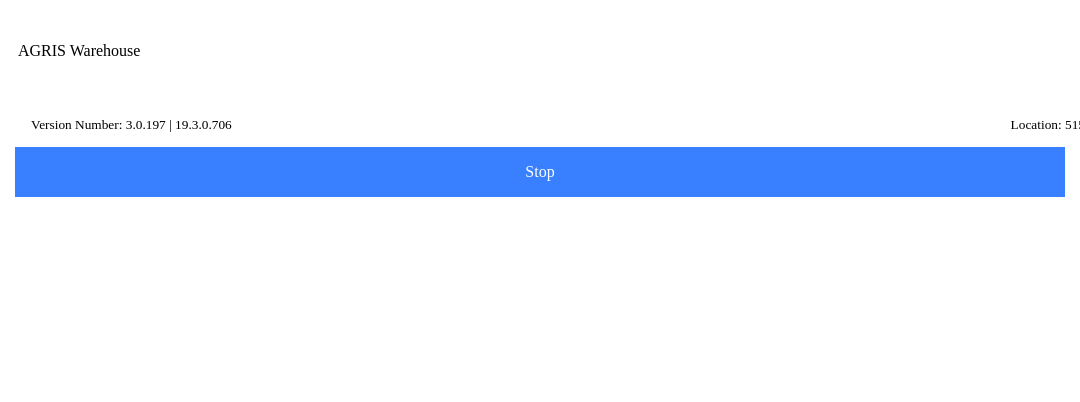 type on "afra" 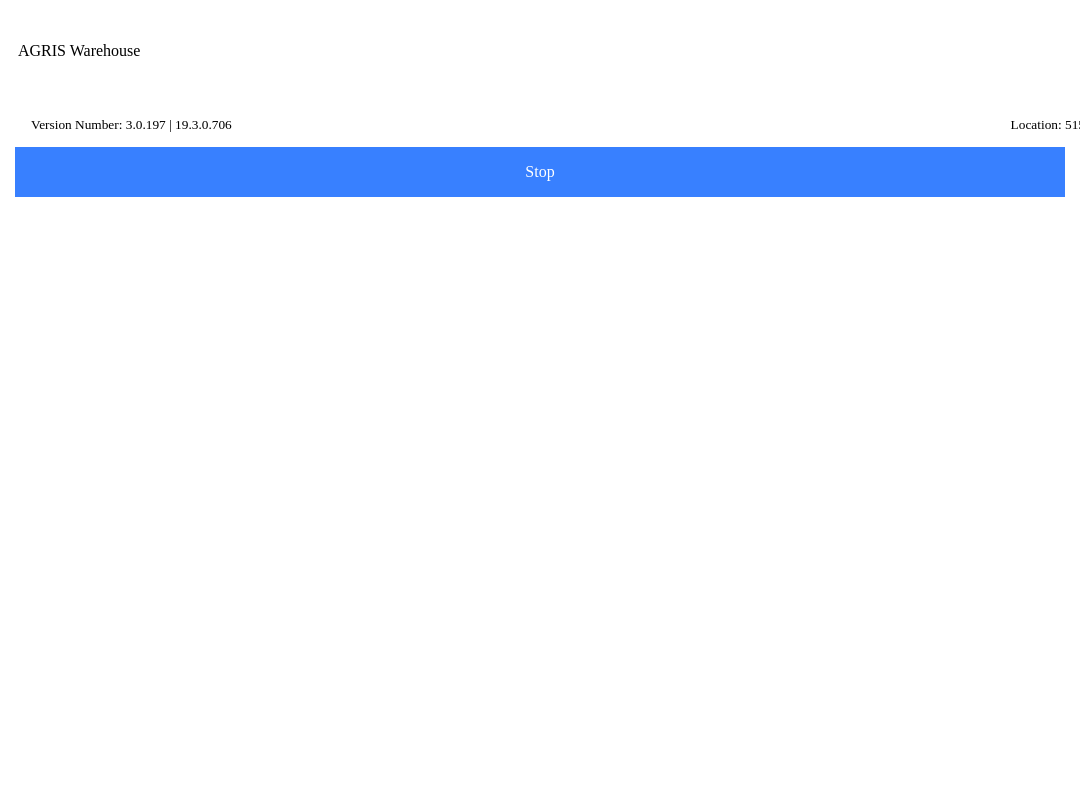 scroll, scrollTop: 1, scrollLeft: 0, axis: vertical 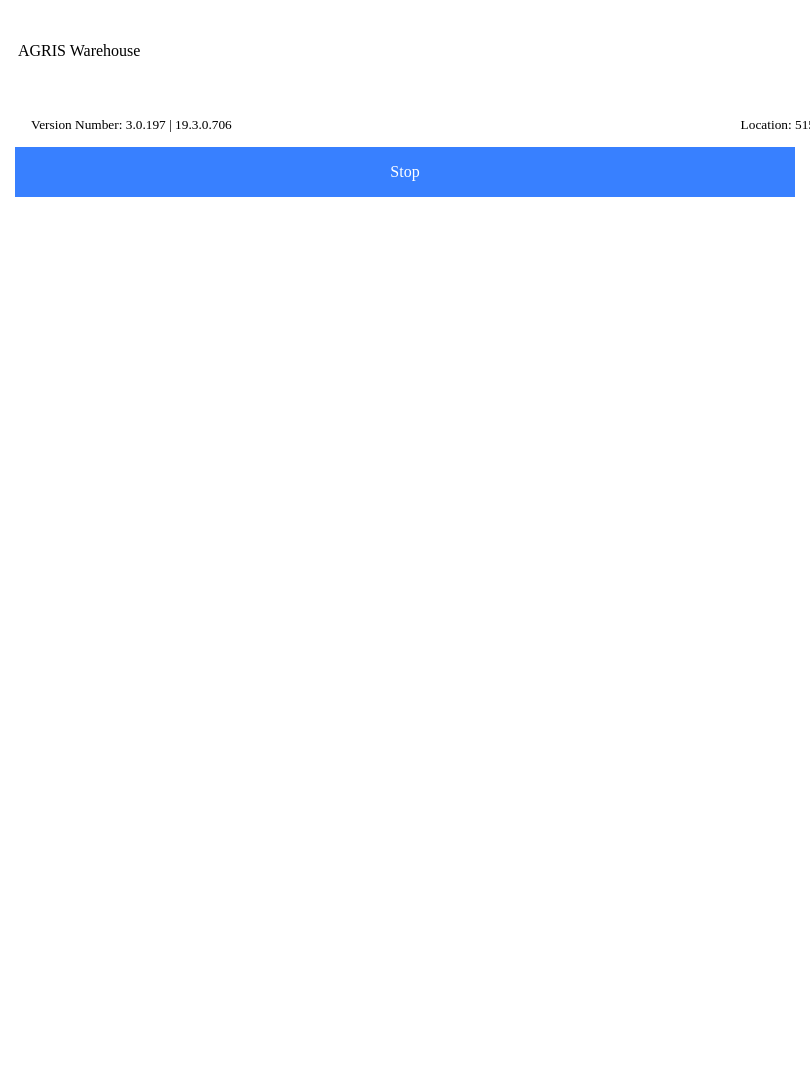 click at bounding box center [700, 71] 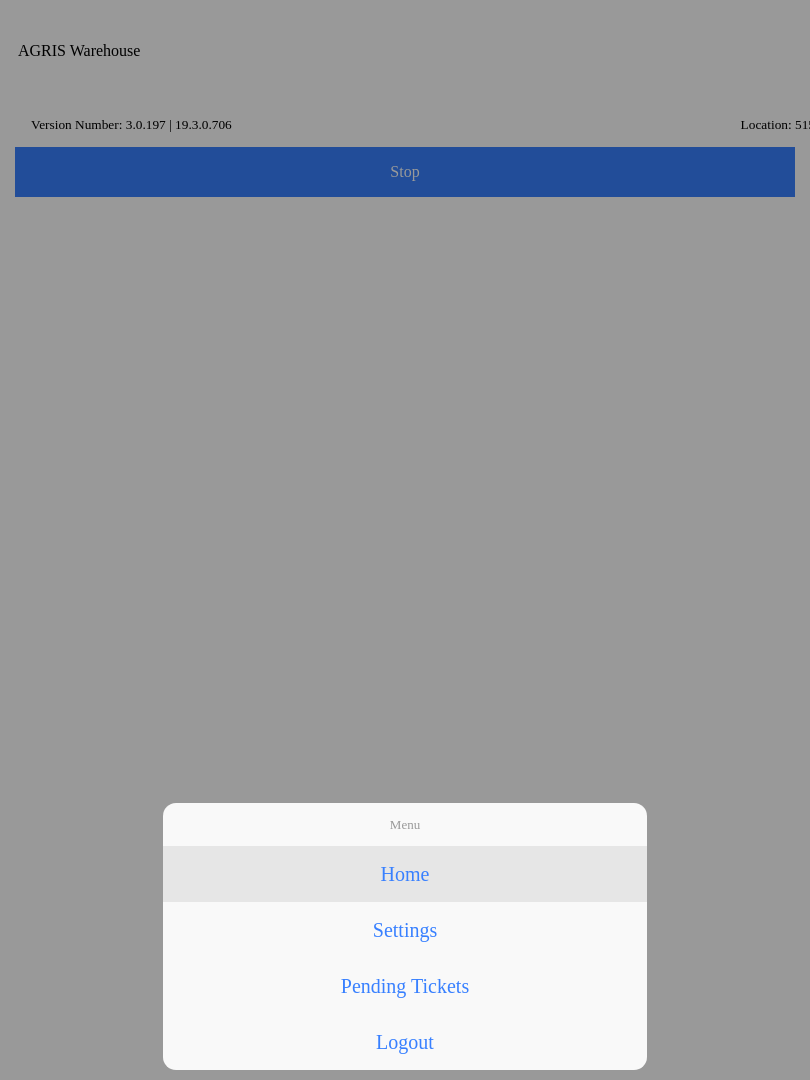 click on "Home" at bounding box center [405, 874] 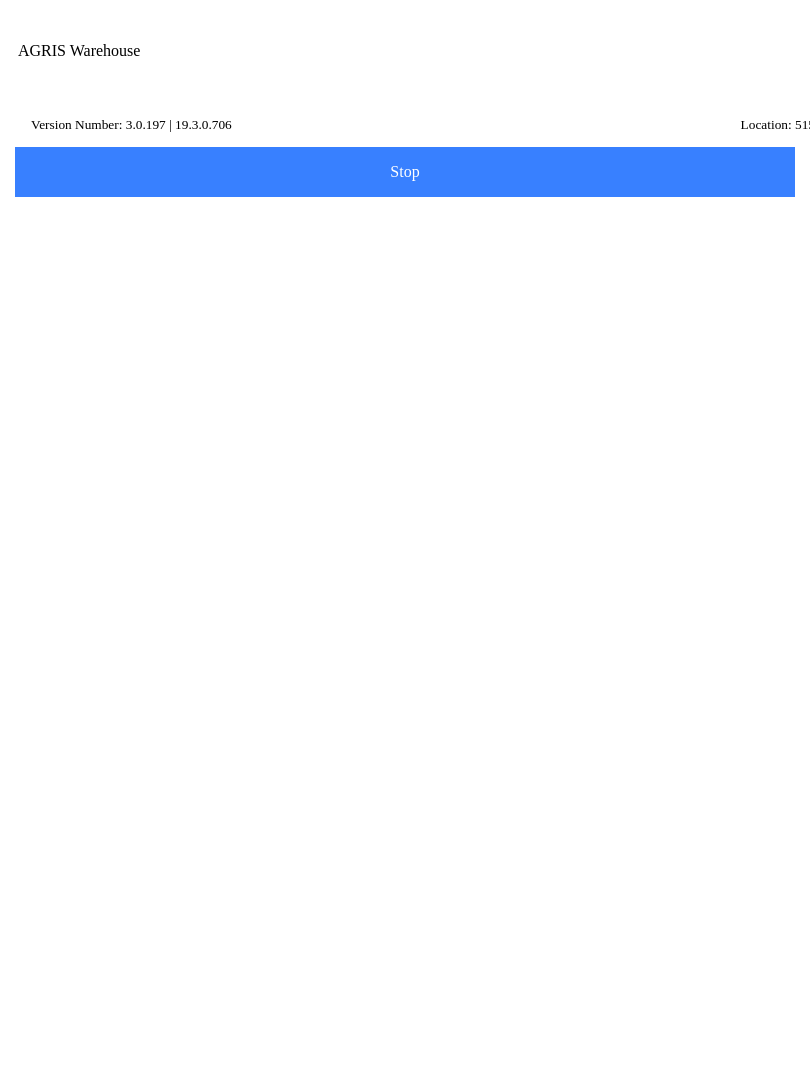 scroll, scrollTop: 21, scrollLeft: 0, axis: vertical 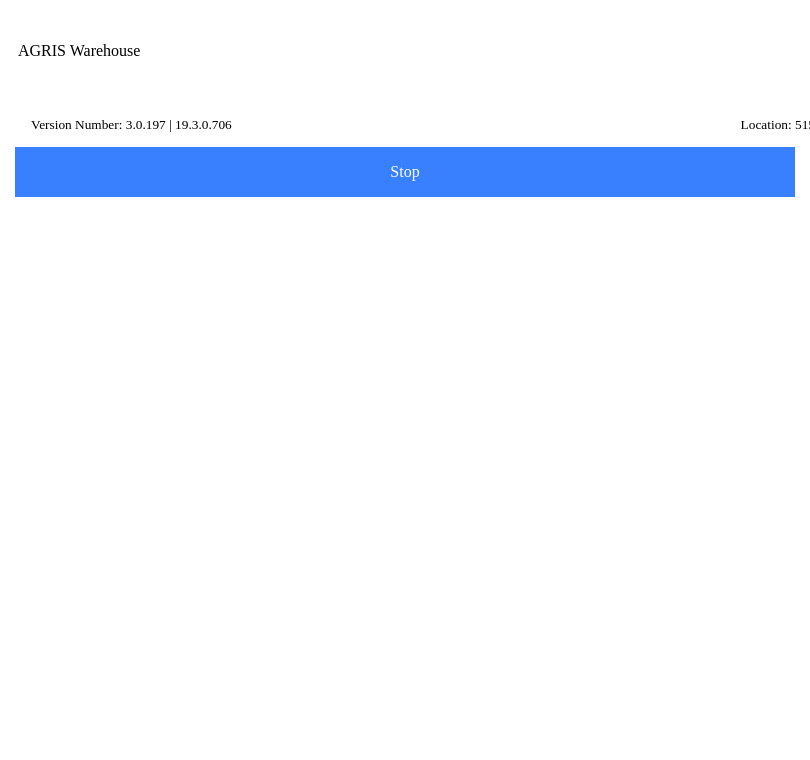 click on "Item Number" at bounding box center [390, 301] 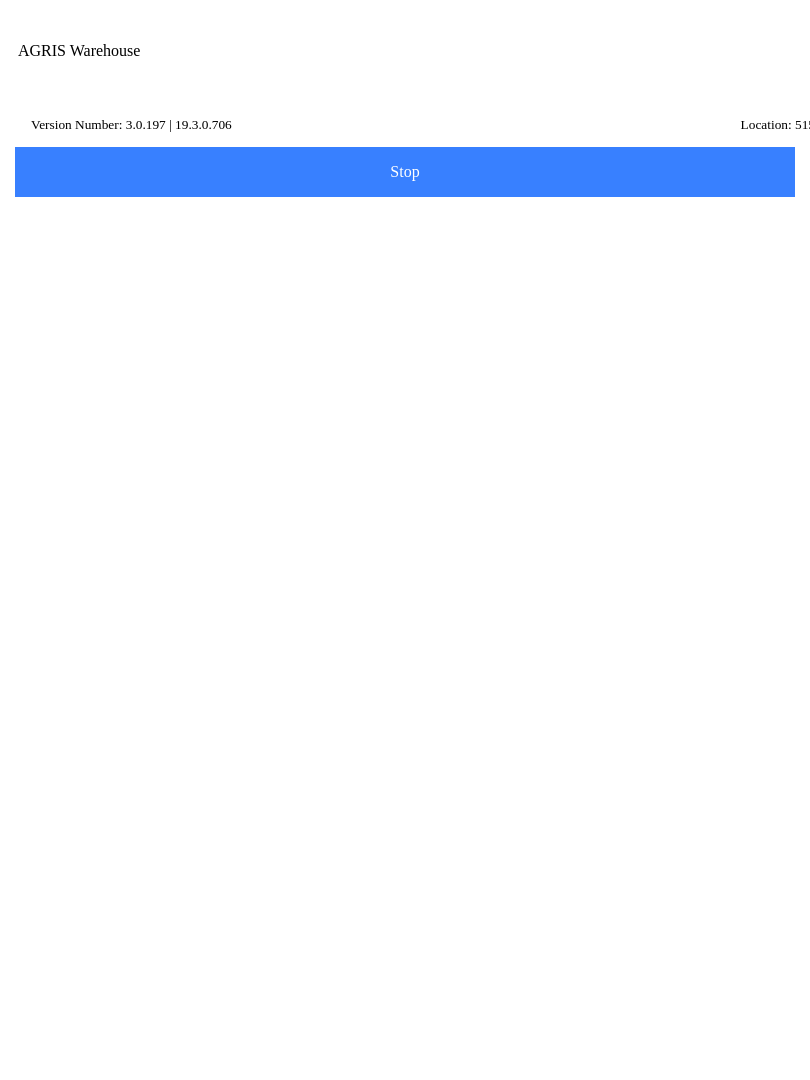 type on "67207115" 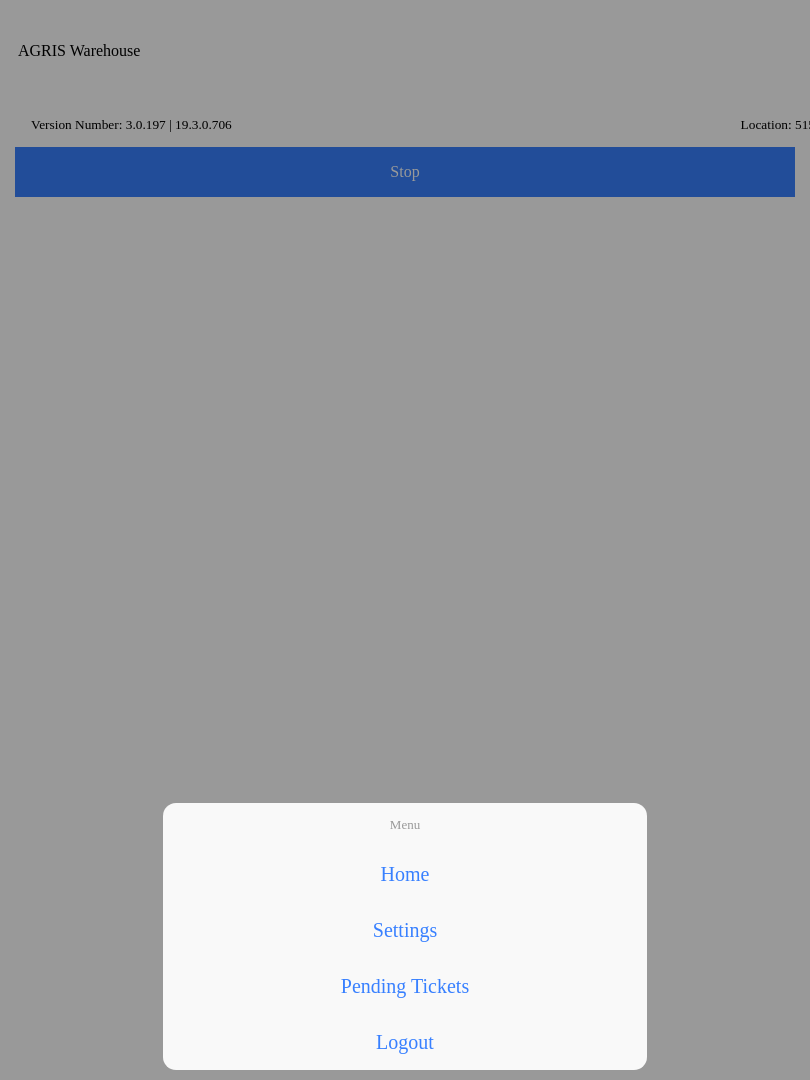 click on "Home" at bounding box center [405, 874] 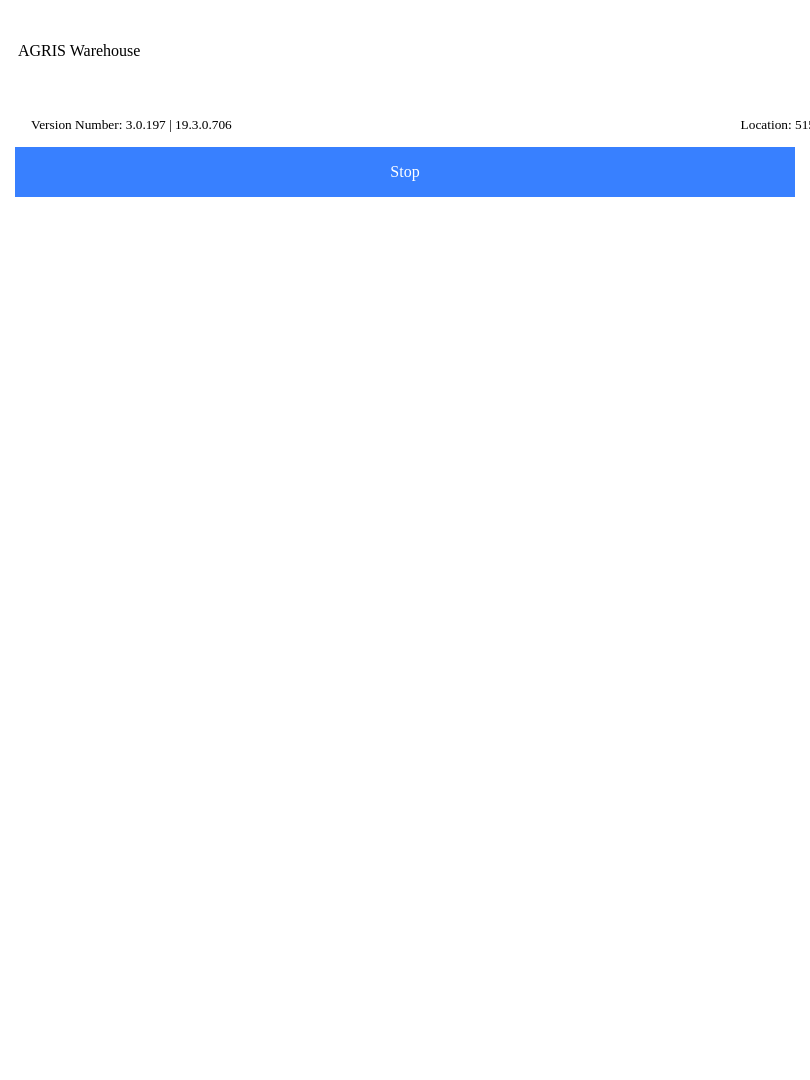 click on "Maintain Items" at bounding box center [405, 998] 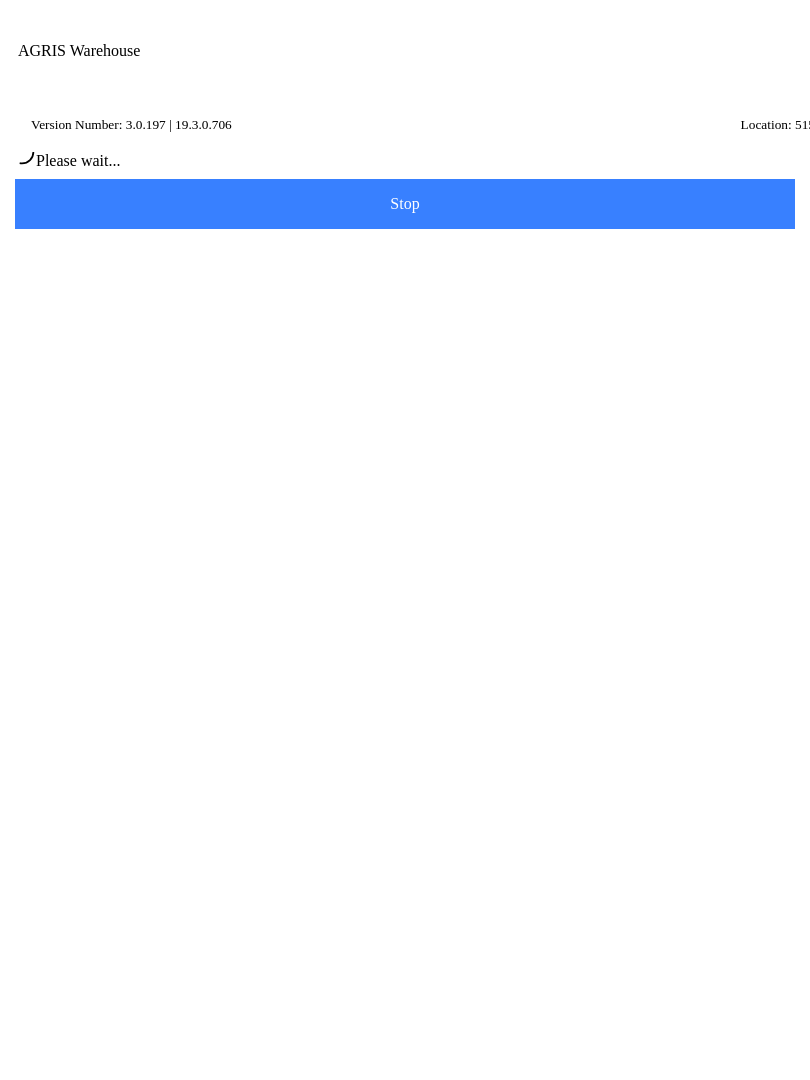 type on "515" 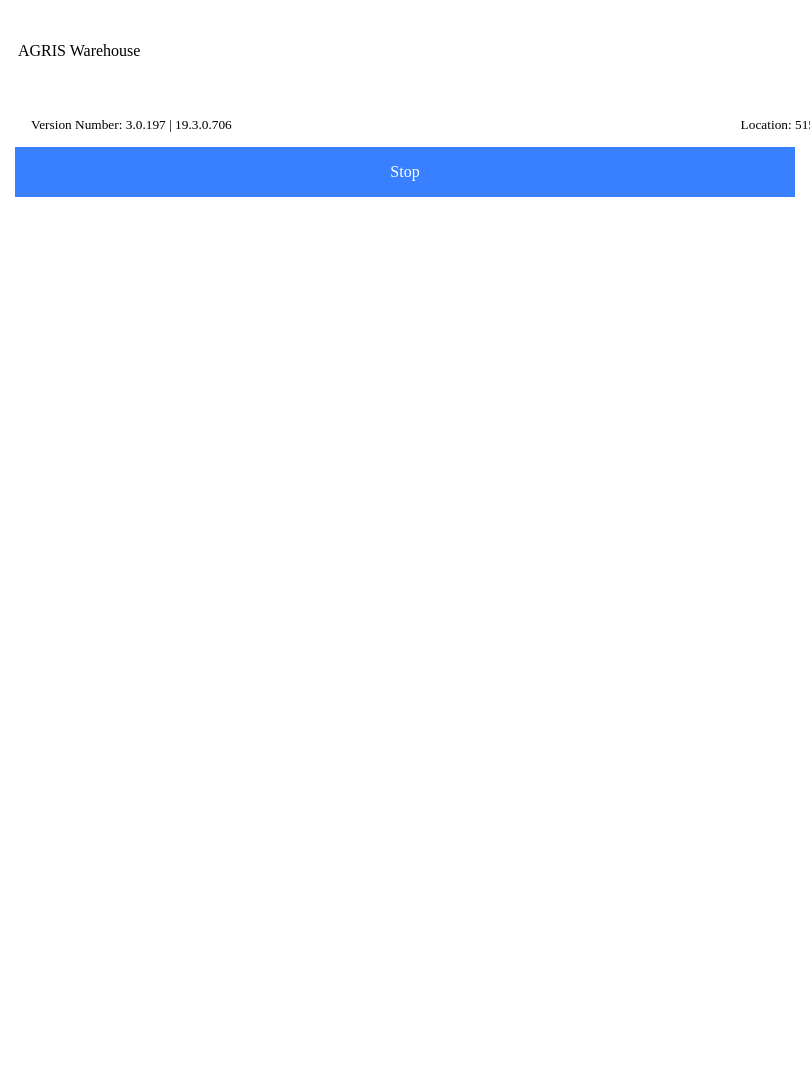 click on "Refresh Locations" at bounding box center (405, 595) 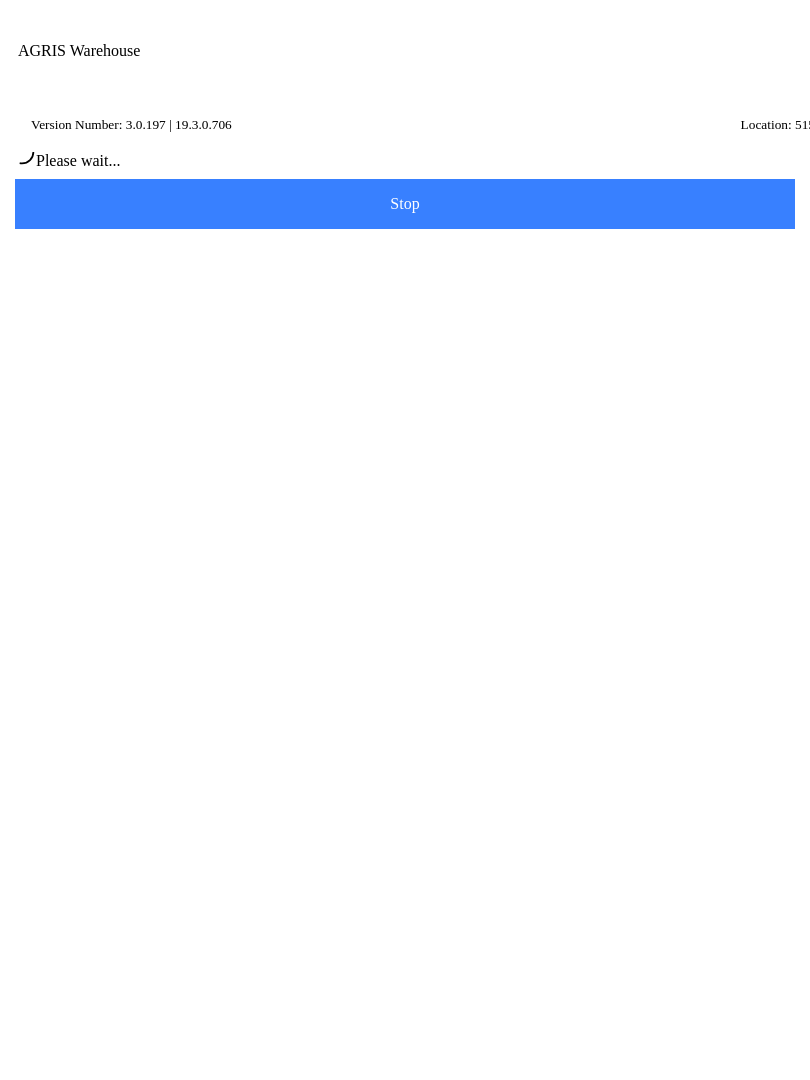 type 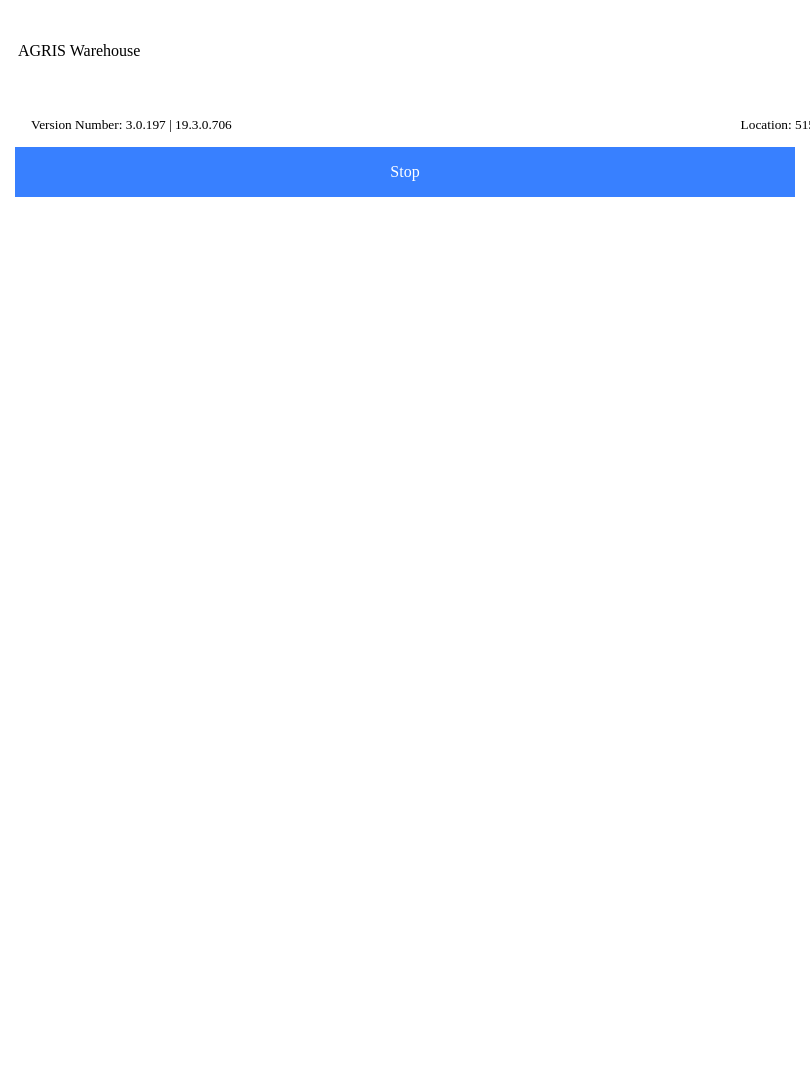 click on "Remarks Range - (01 to 01)" at bounding box center (405, 509) 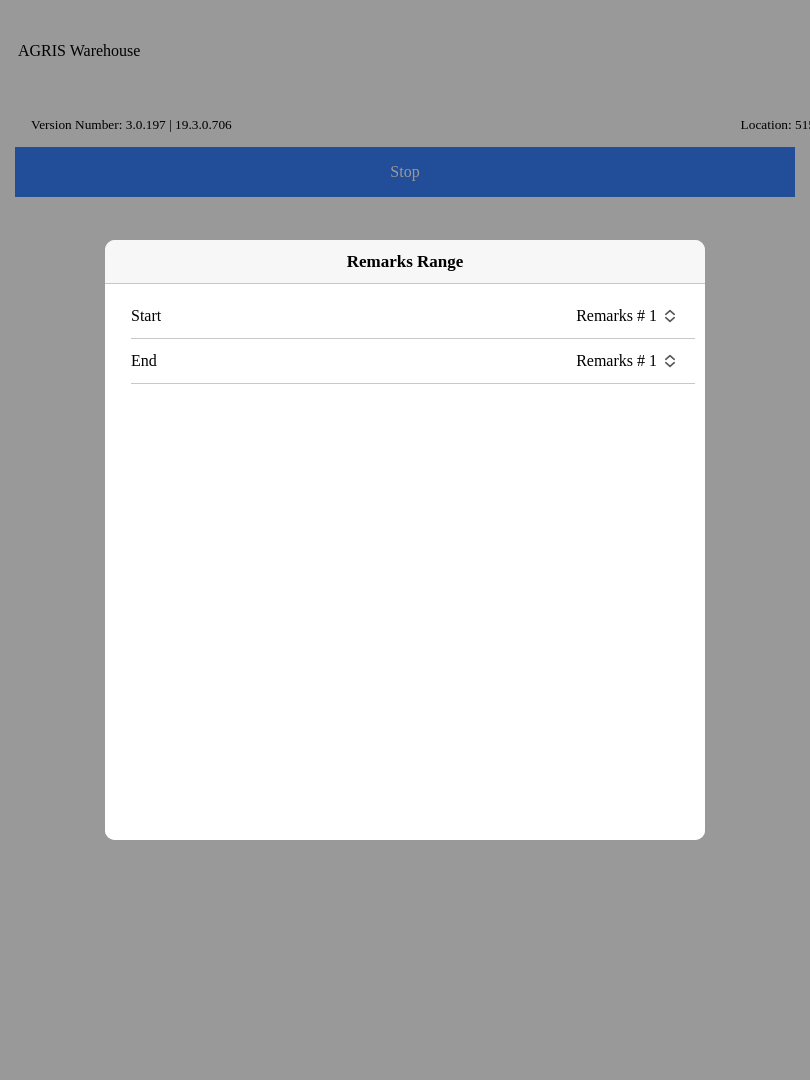click at bounding box center (405, 540) 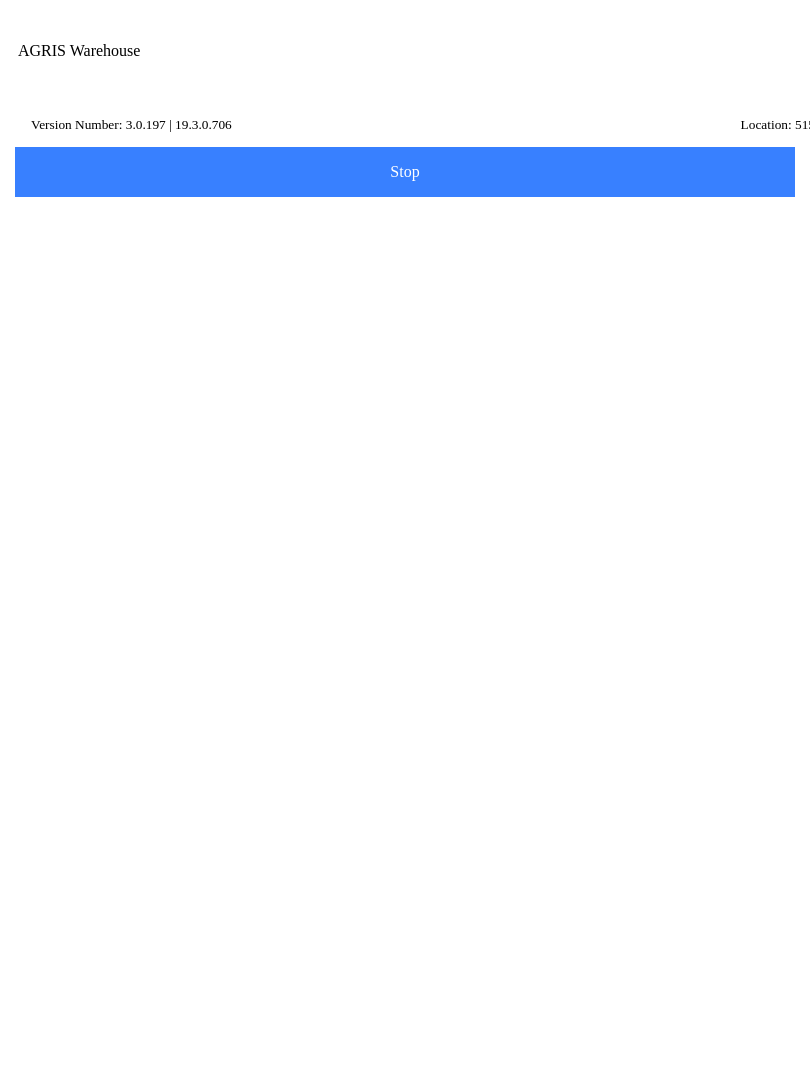 click on "Settings" 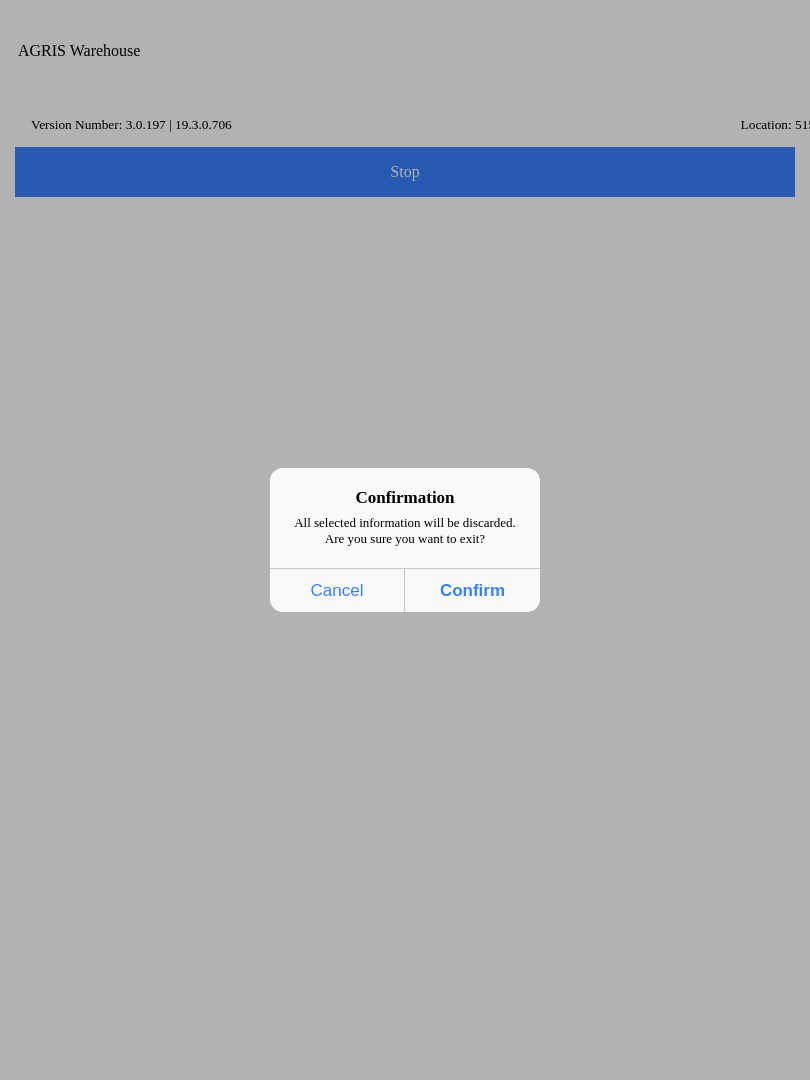 click at bounding box center [405, 540] 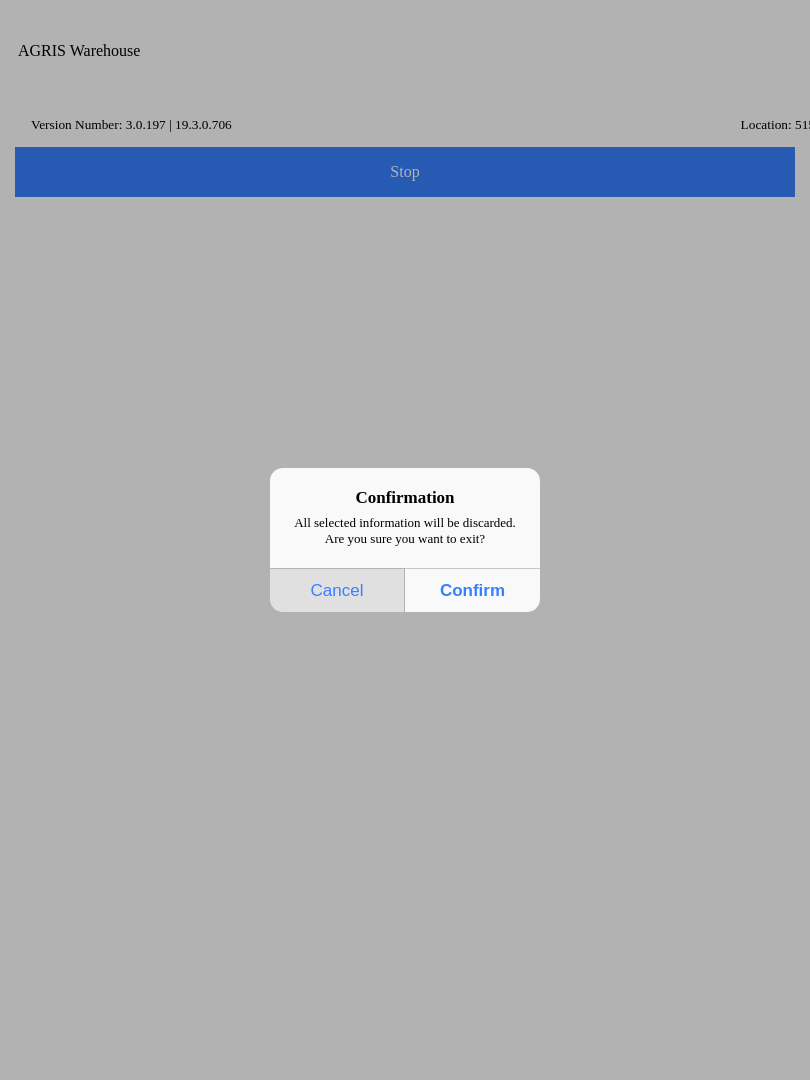 click on "Cancel" at bounding box center [337, 590] 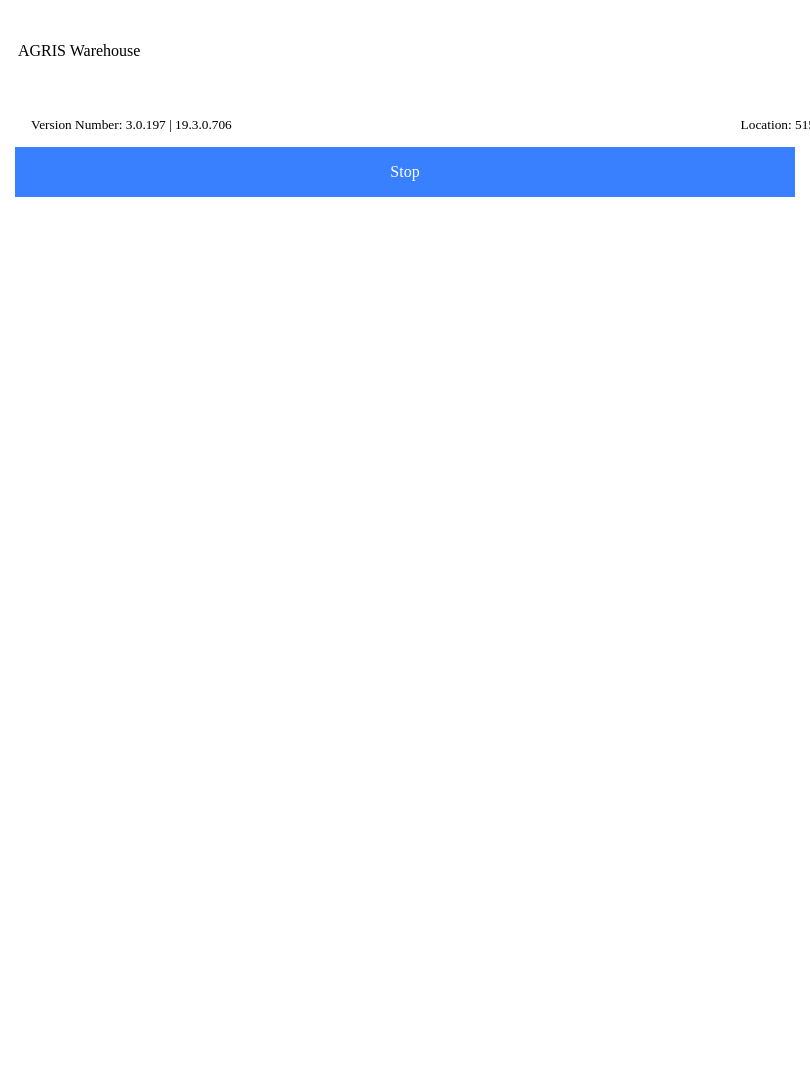click 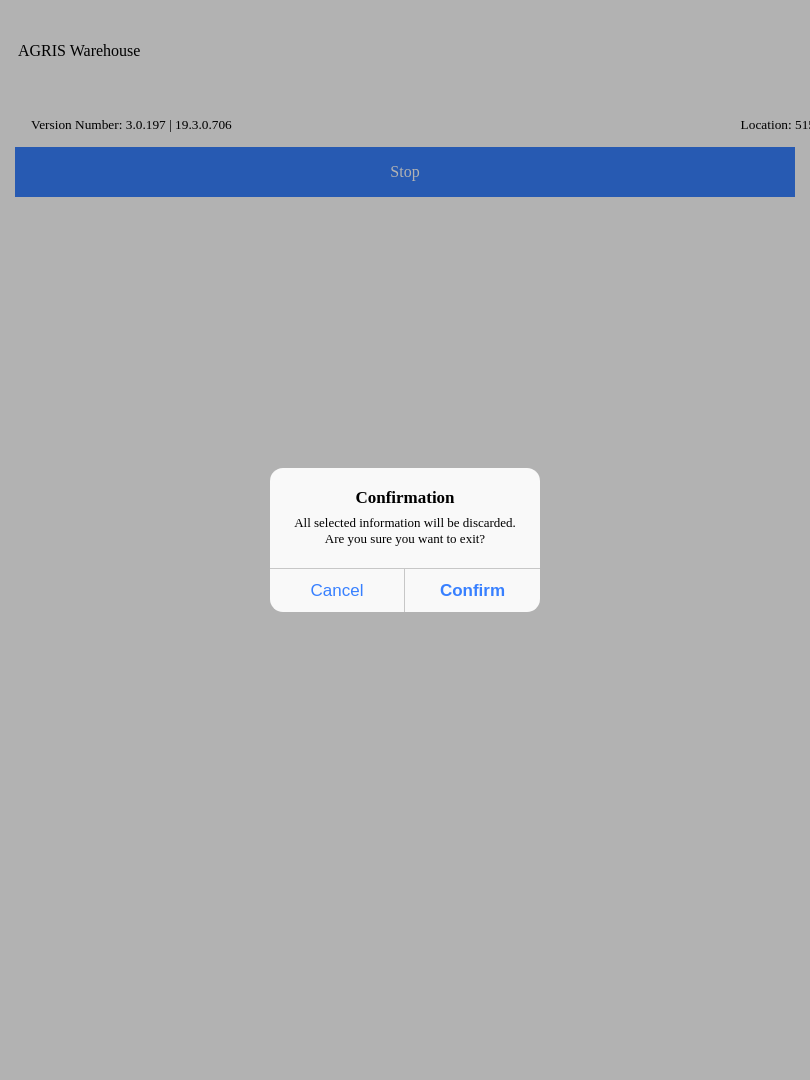 click on "Cancel" at bounding box center (337, 590) 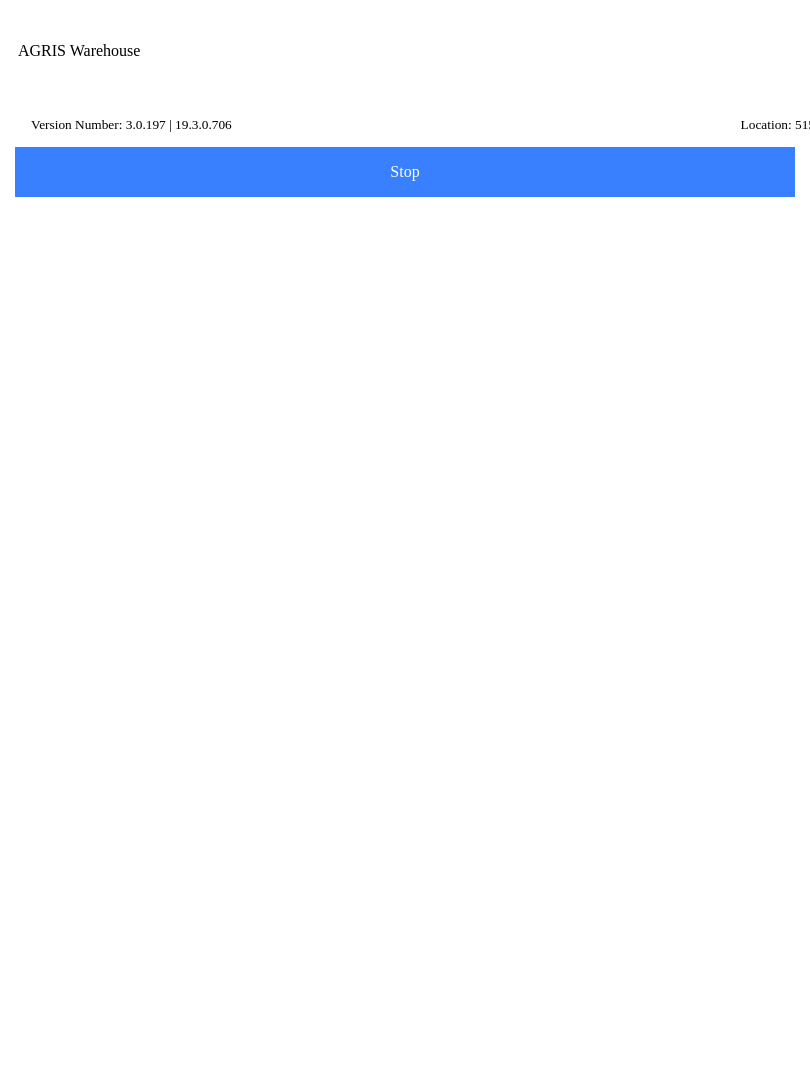 click at bounding box center [700, 71] 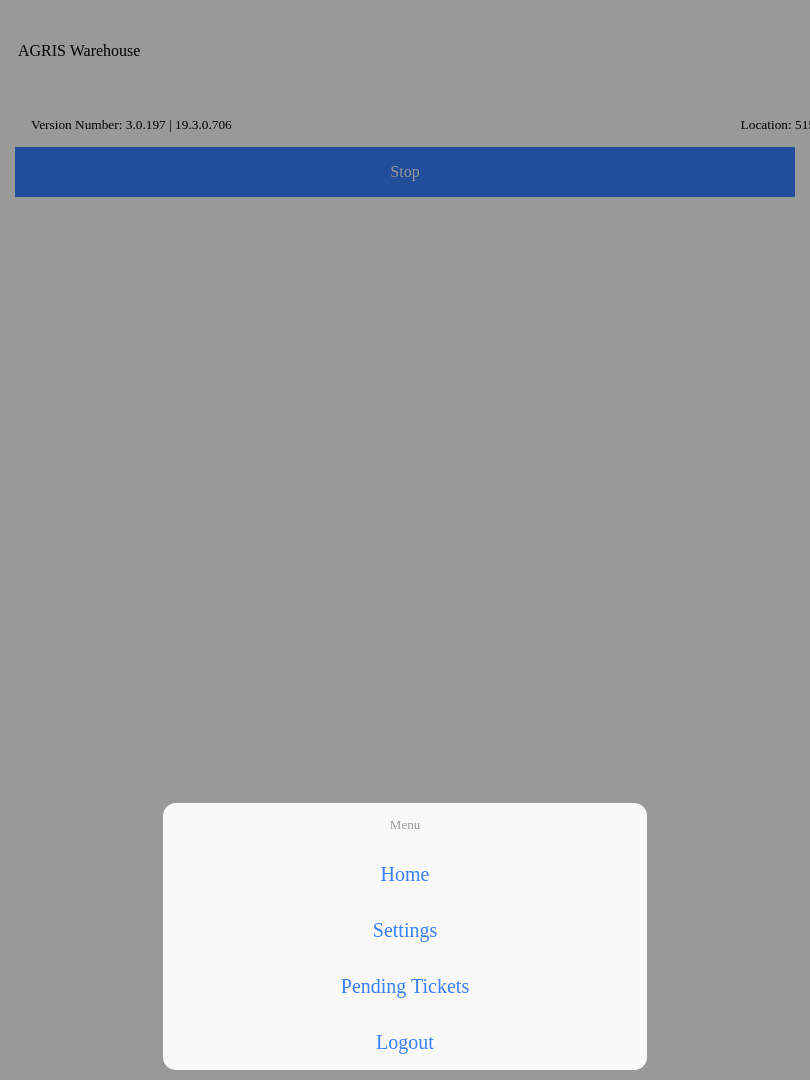 click on "Home" at bounding box center [405, 874] 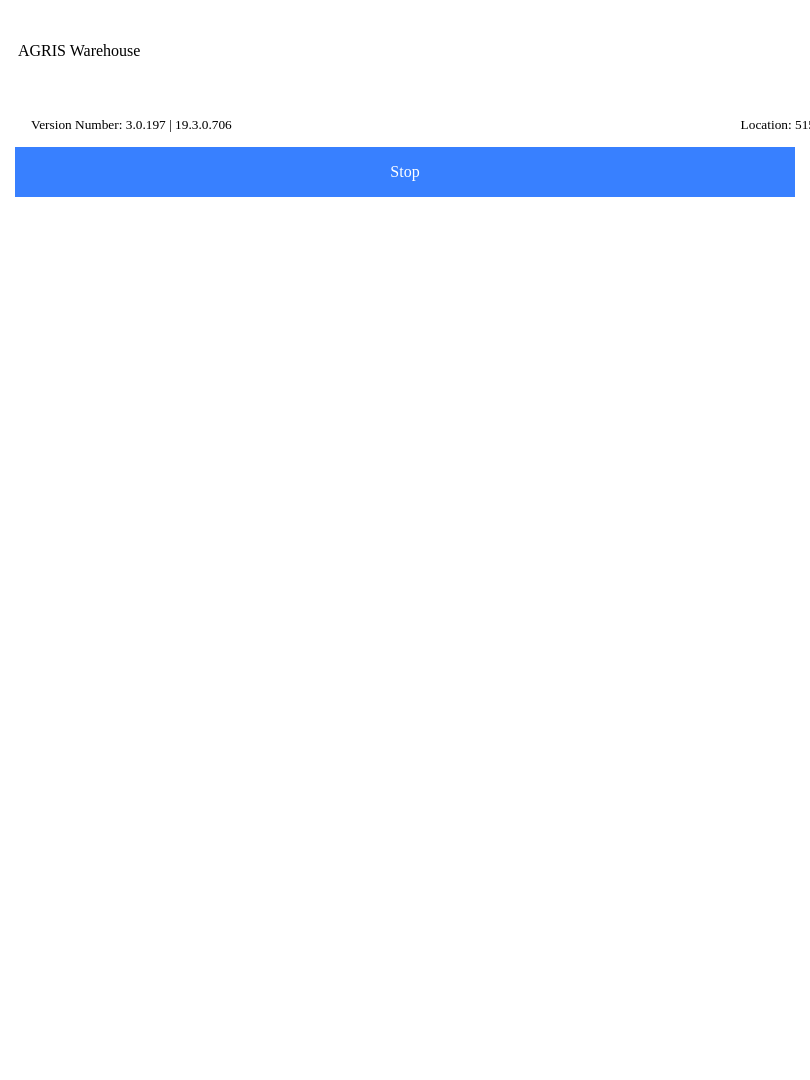 click on "SHIP" at bounding box center (405, 177) 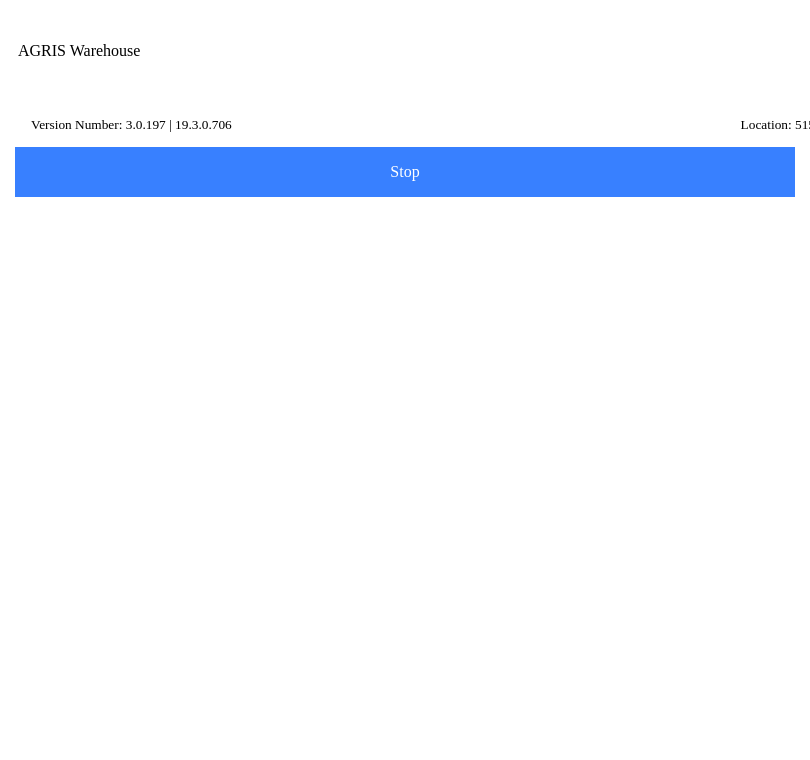 type on "heideman" 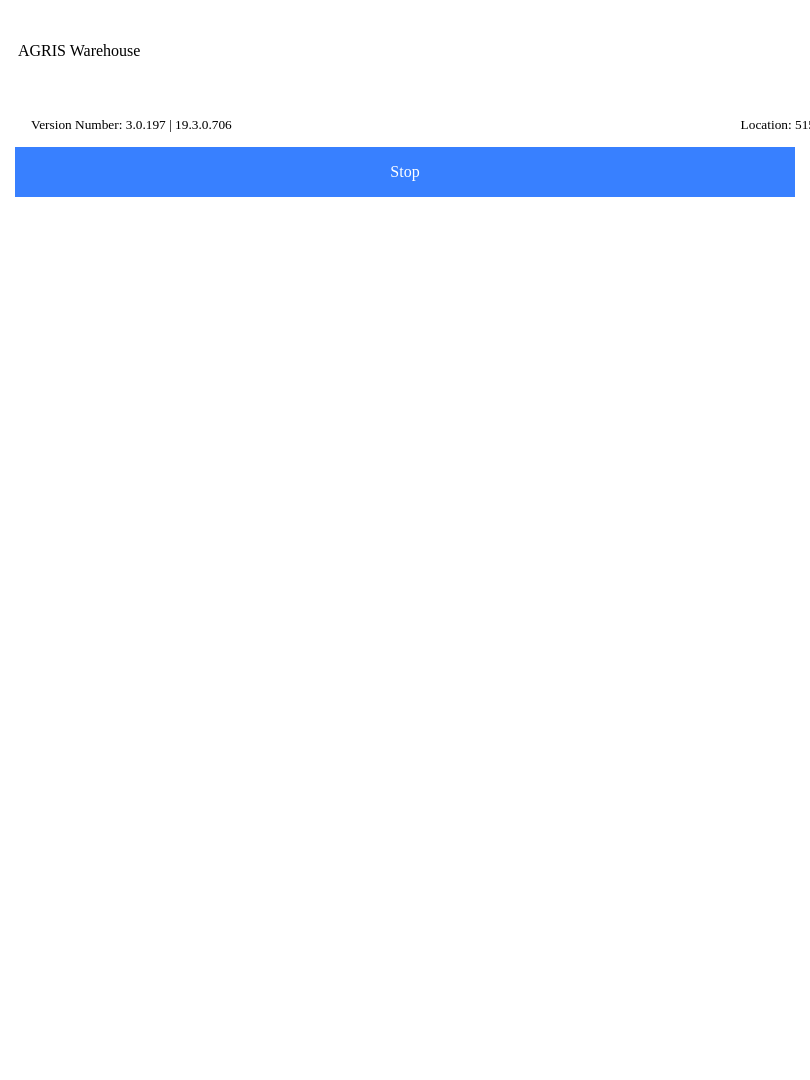 scroll, scrollTop: 0, scrollLeft: 0, axis: both 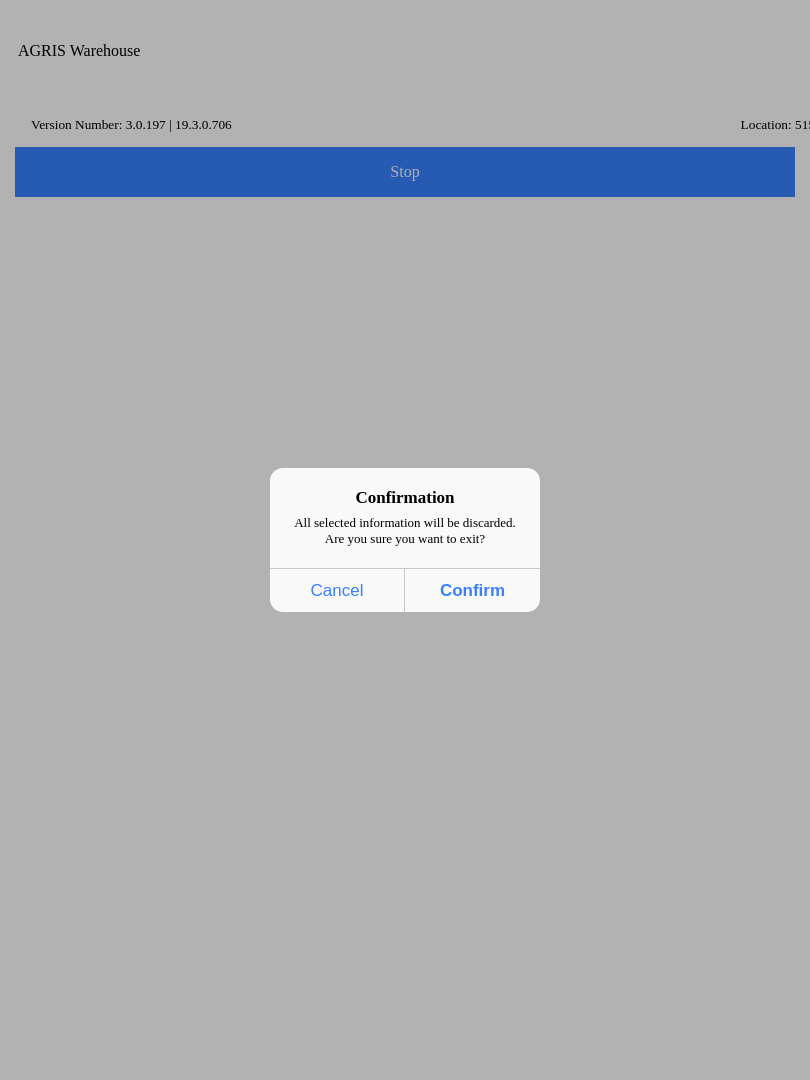 click at bounding box center [405, 540] 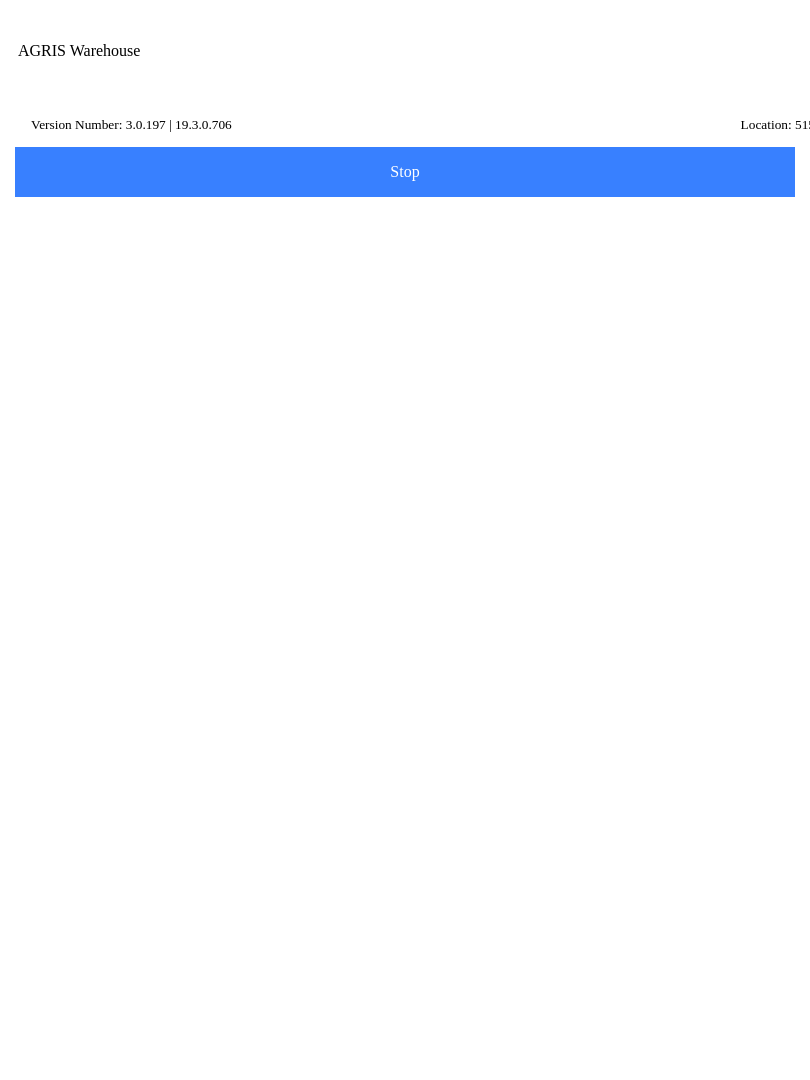 click at bounding box center (700, 71) 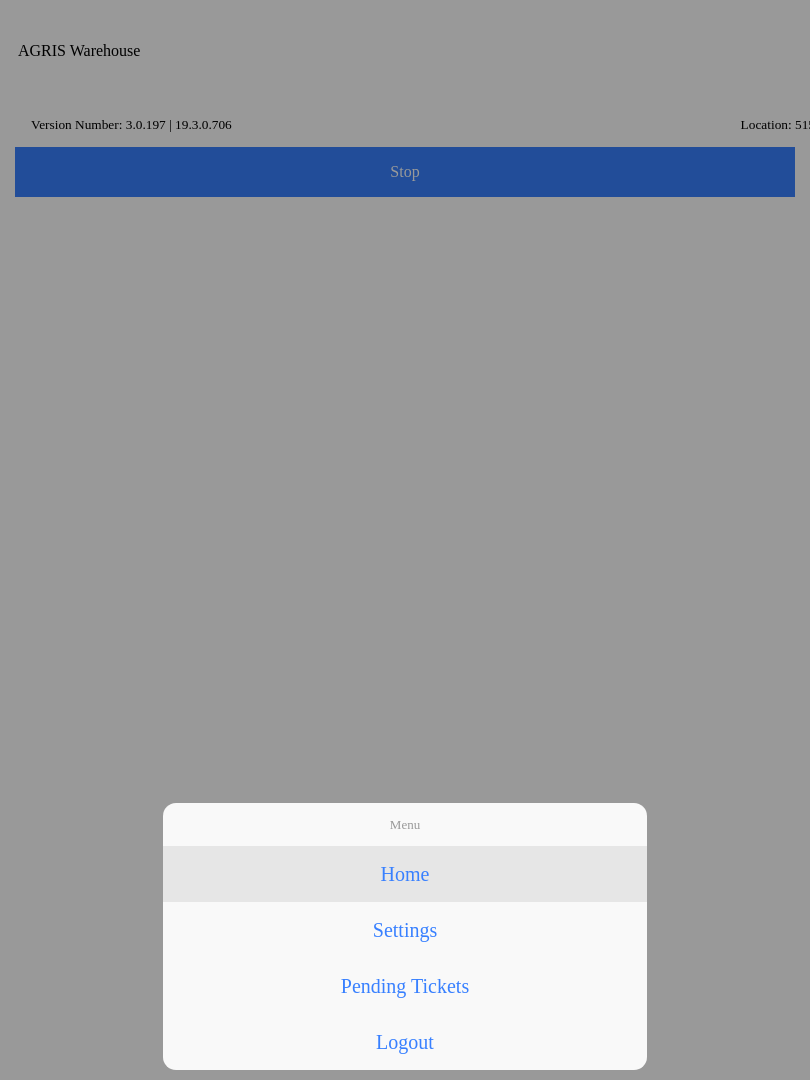 click on "Home" at bounding box center (405, 874) 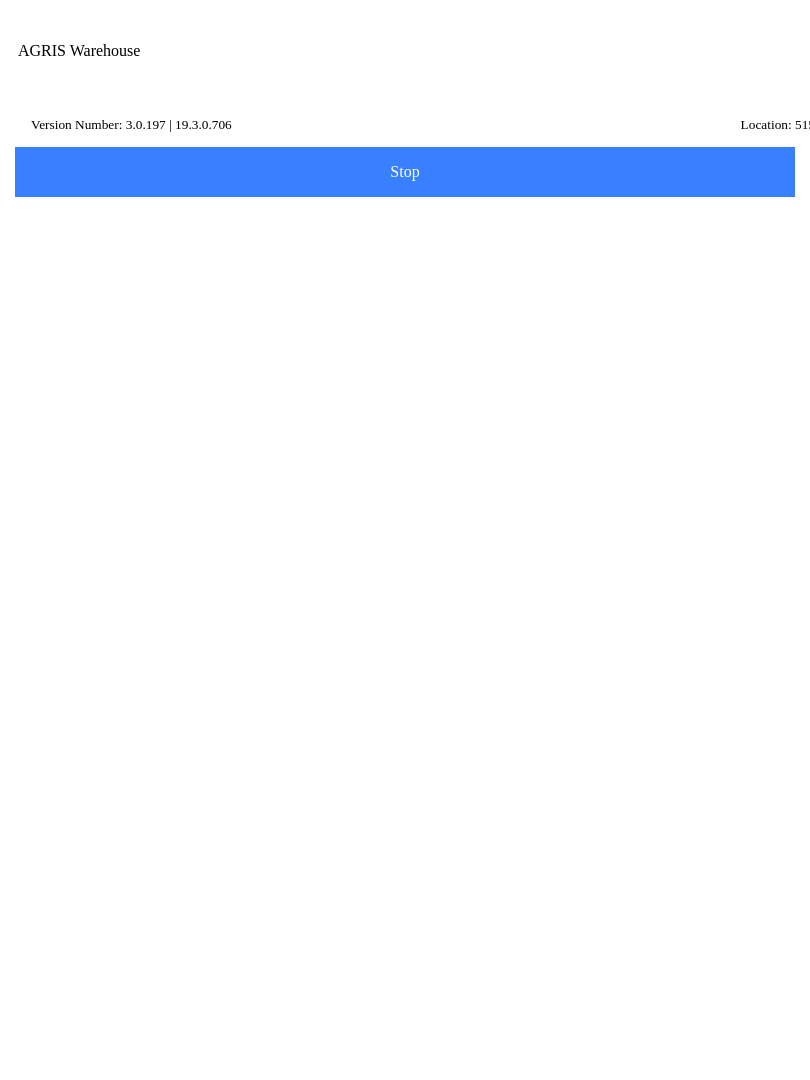 click on "Maintain Items" at bounding box center [405, 998] 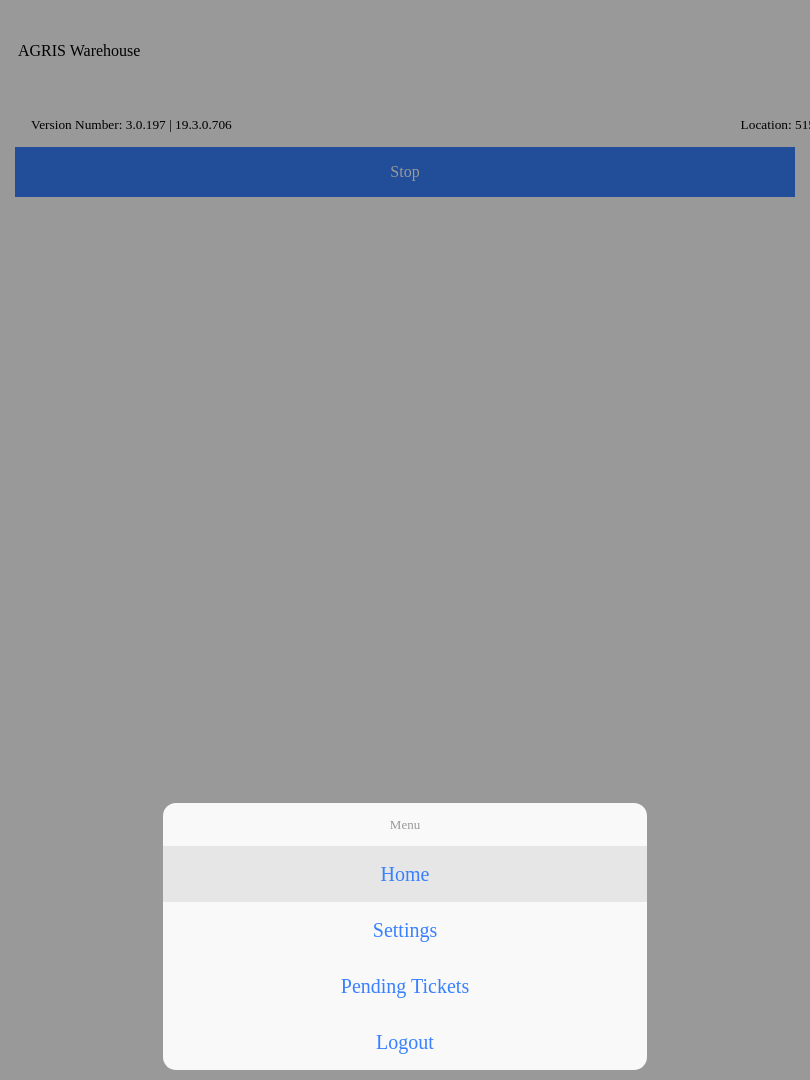 click on "Home" at bounding box center (405, 874) 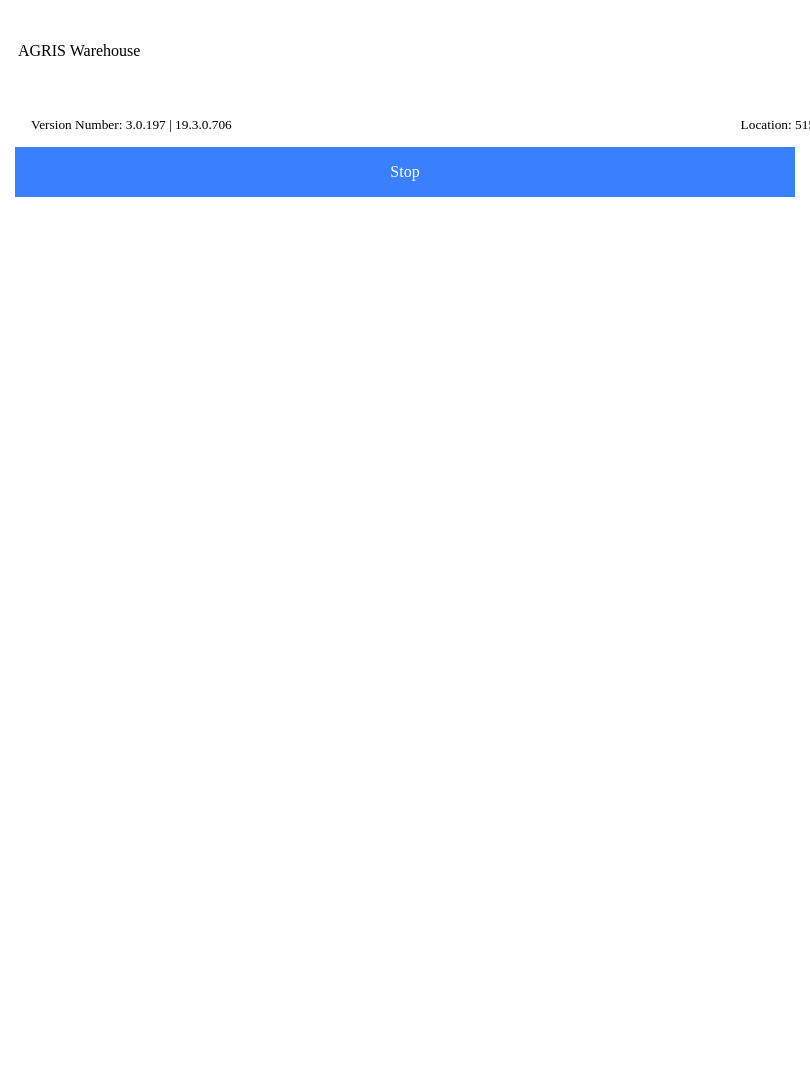 click at bounding box center (700, 71) 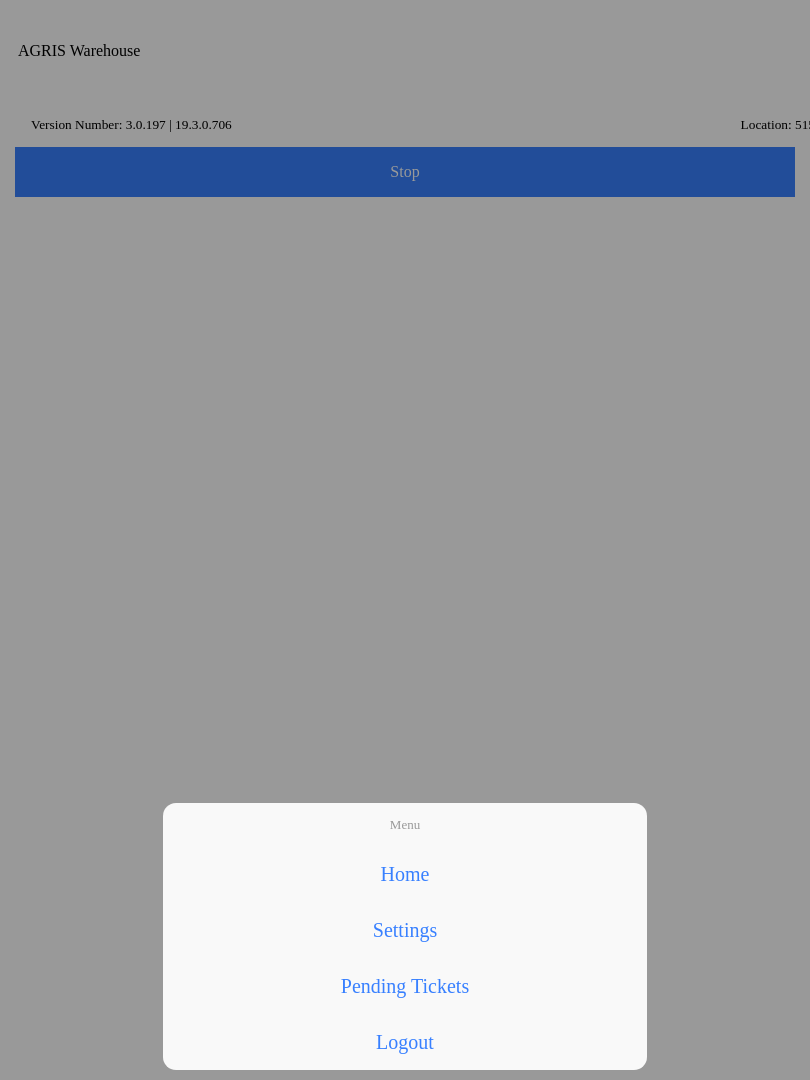 click on "Pending Tickets" at bounding box center (405, 986) 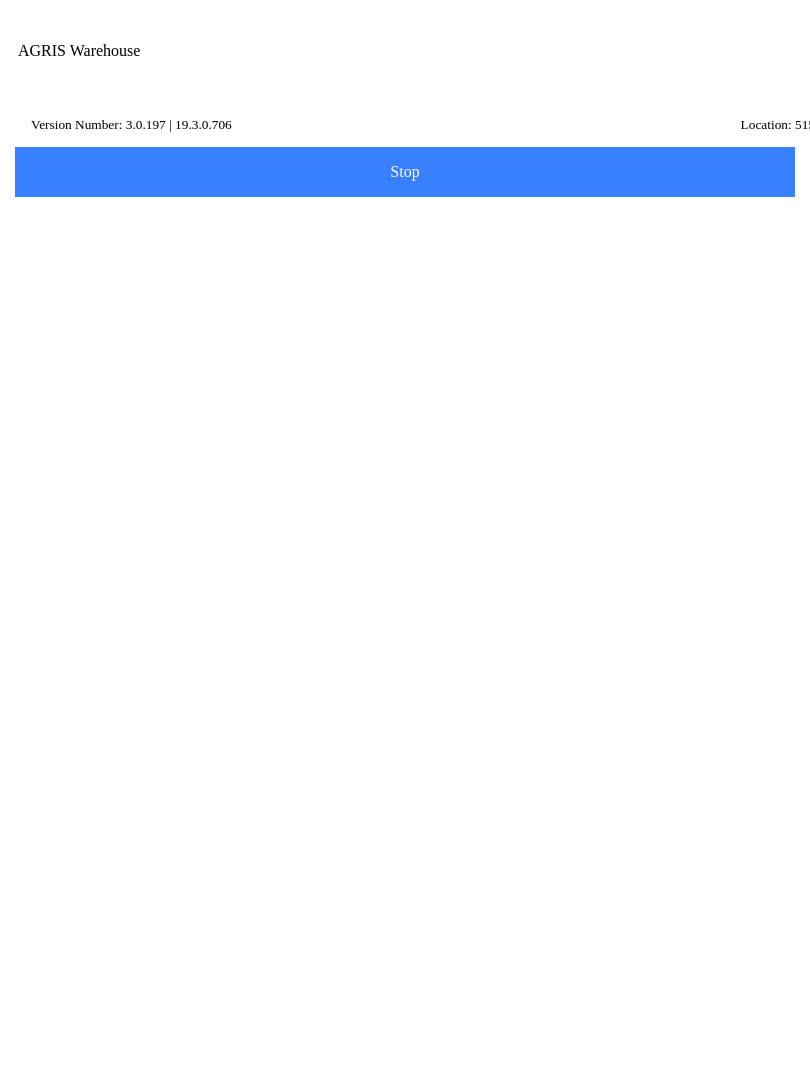 click at bounding box center (700, 71) 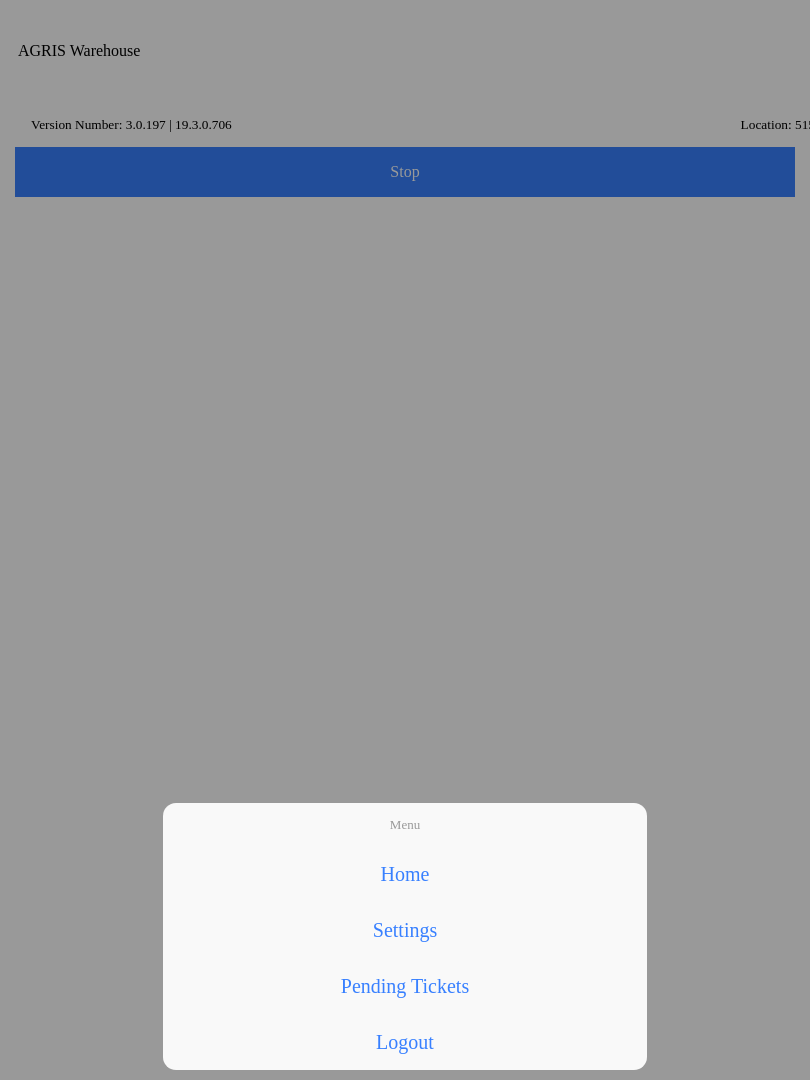 click on "Settings" at bounding box center [405, 930] 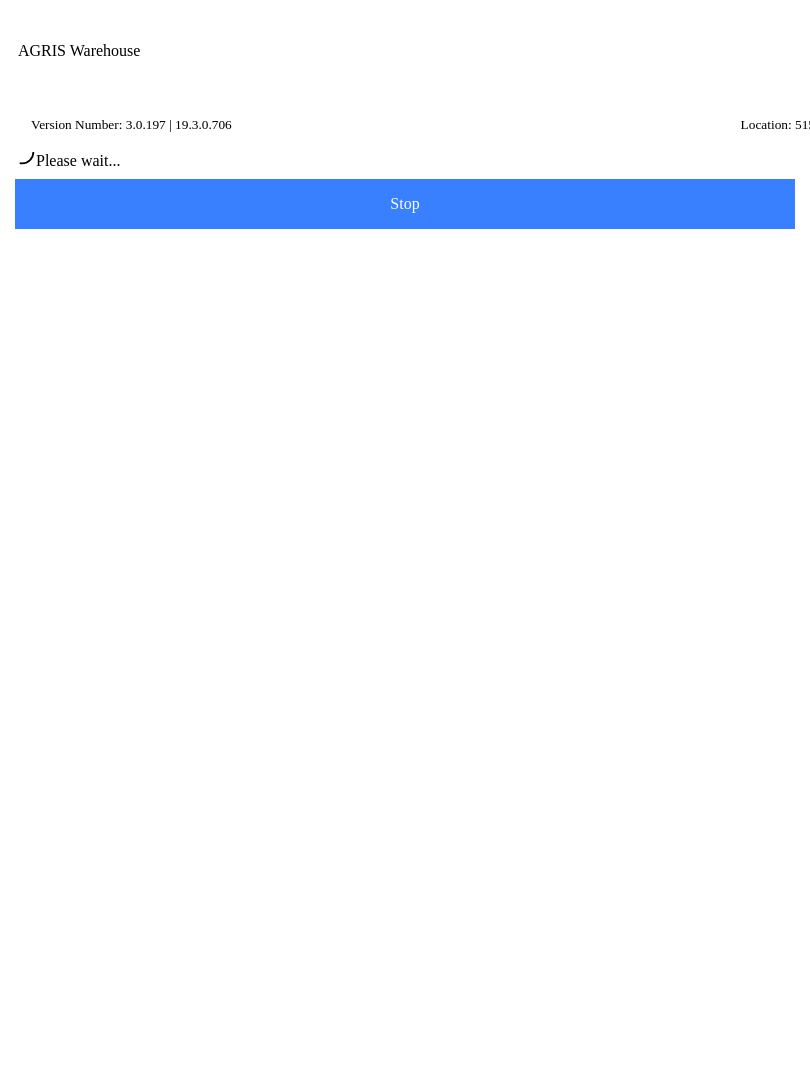 type on "515" 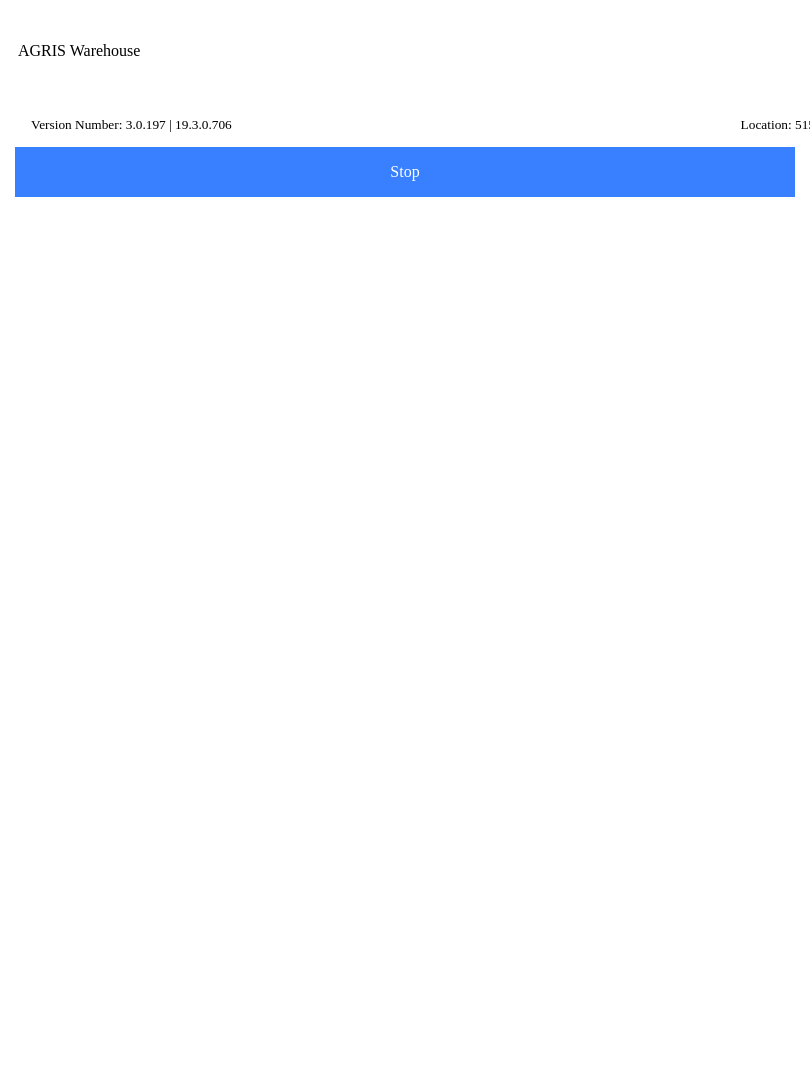 click on "Refresh Locations" at bounding box center [405, 775] 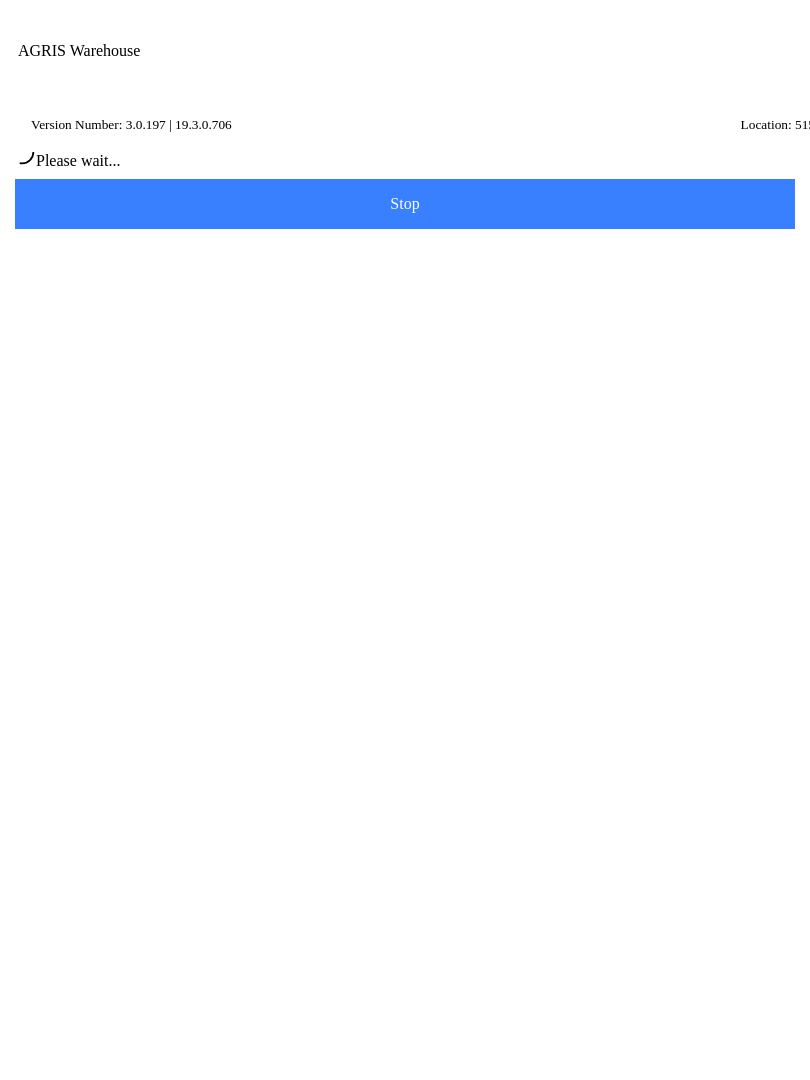 type 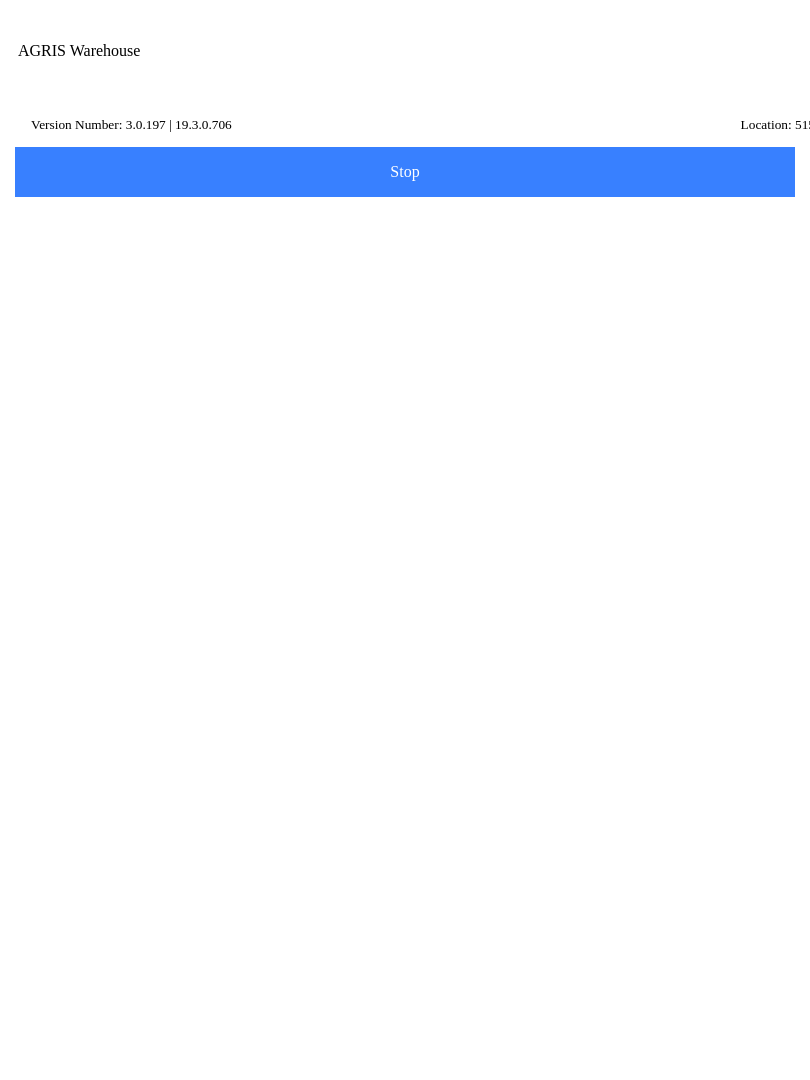 click on "Sync Product Category" at bounding box center [405, 829] 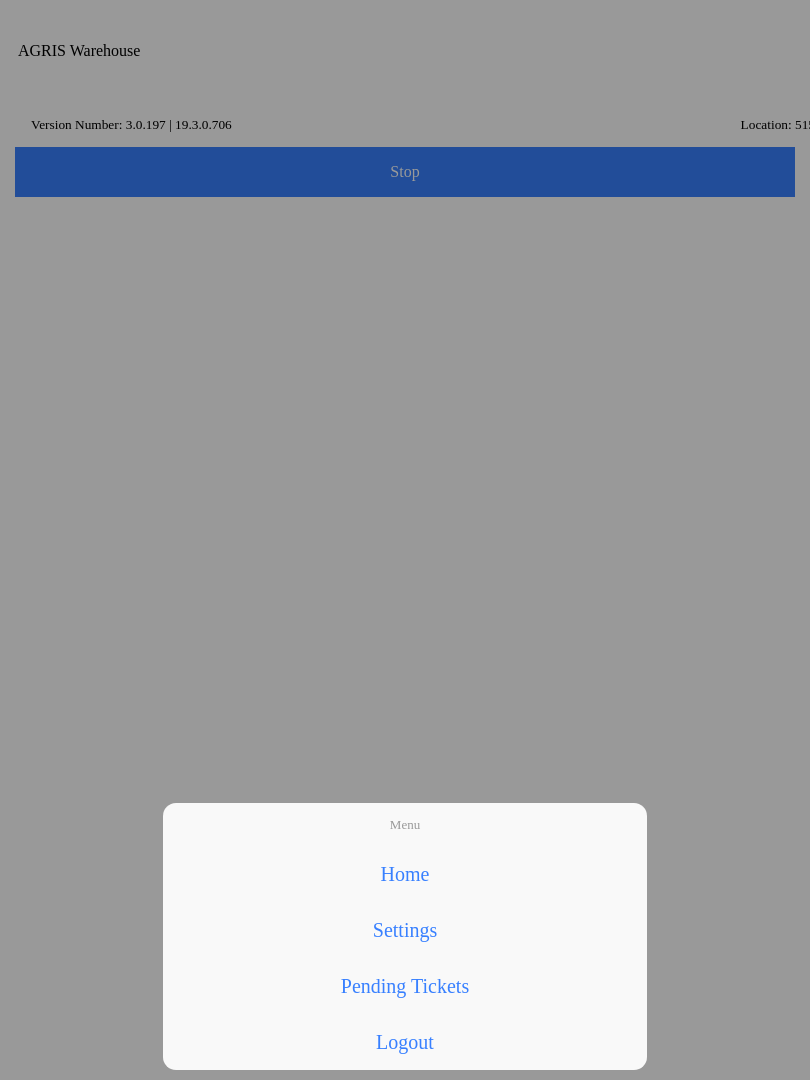 click on "Home" at bounding box center [405, 874] 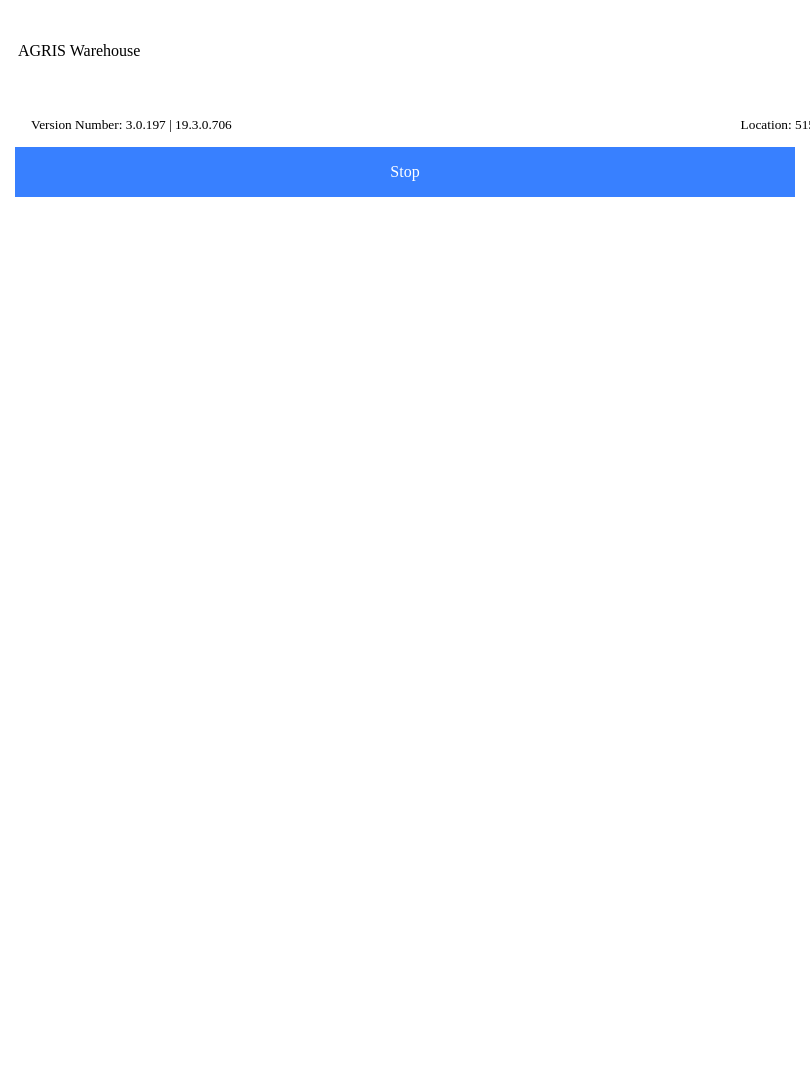 click on "SHIP" at bounding box center [405, 177] 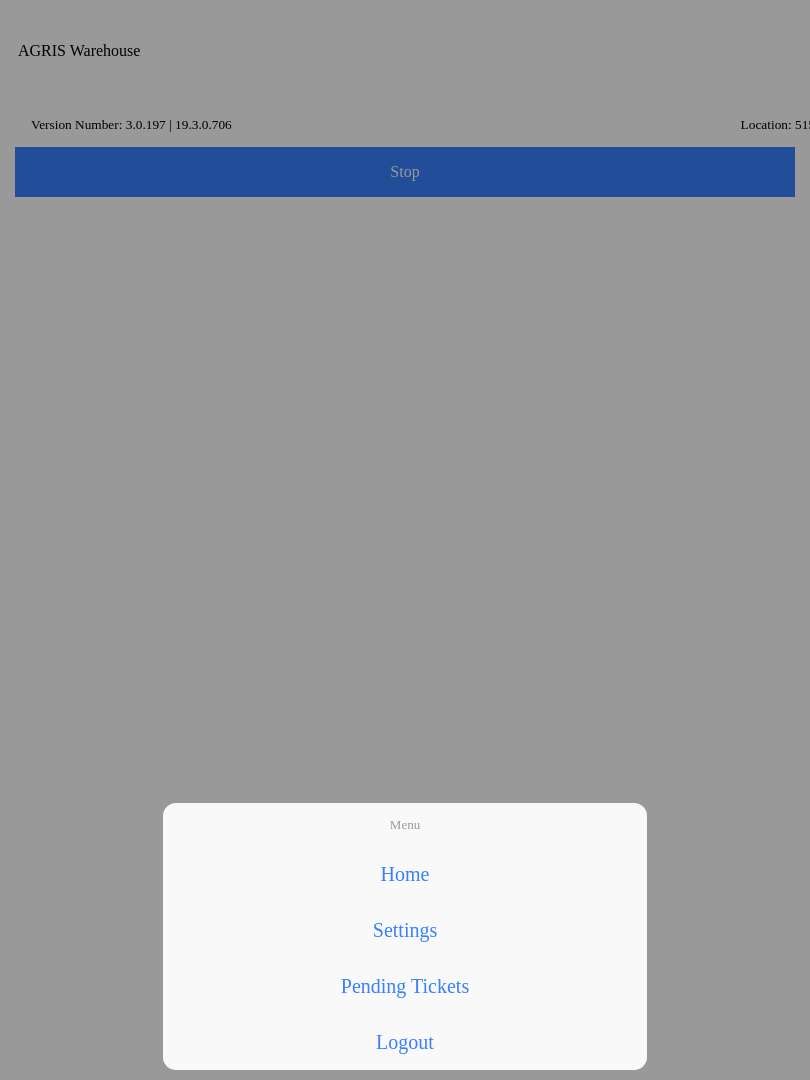 click on "Home" at bounding box center (405, 874) 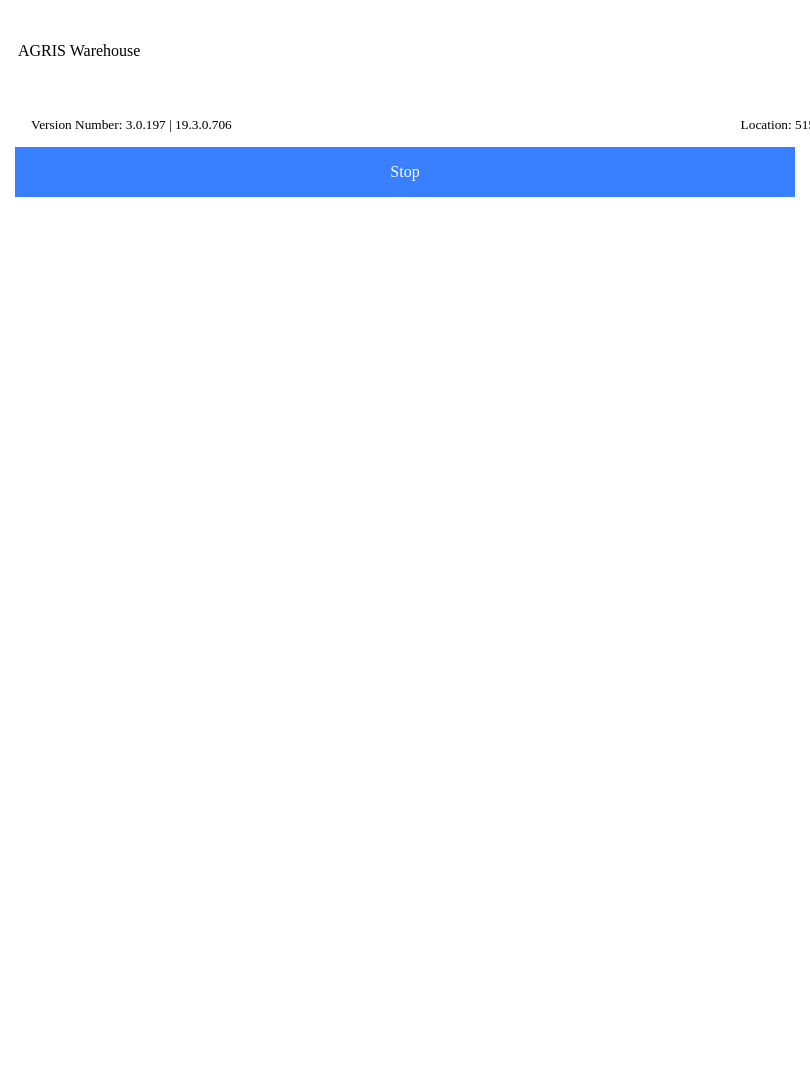 click on "Pending Transfers" at bounding box center [118, 878] 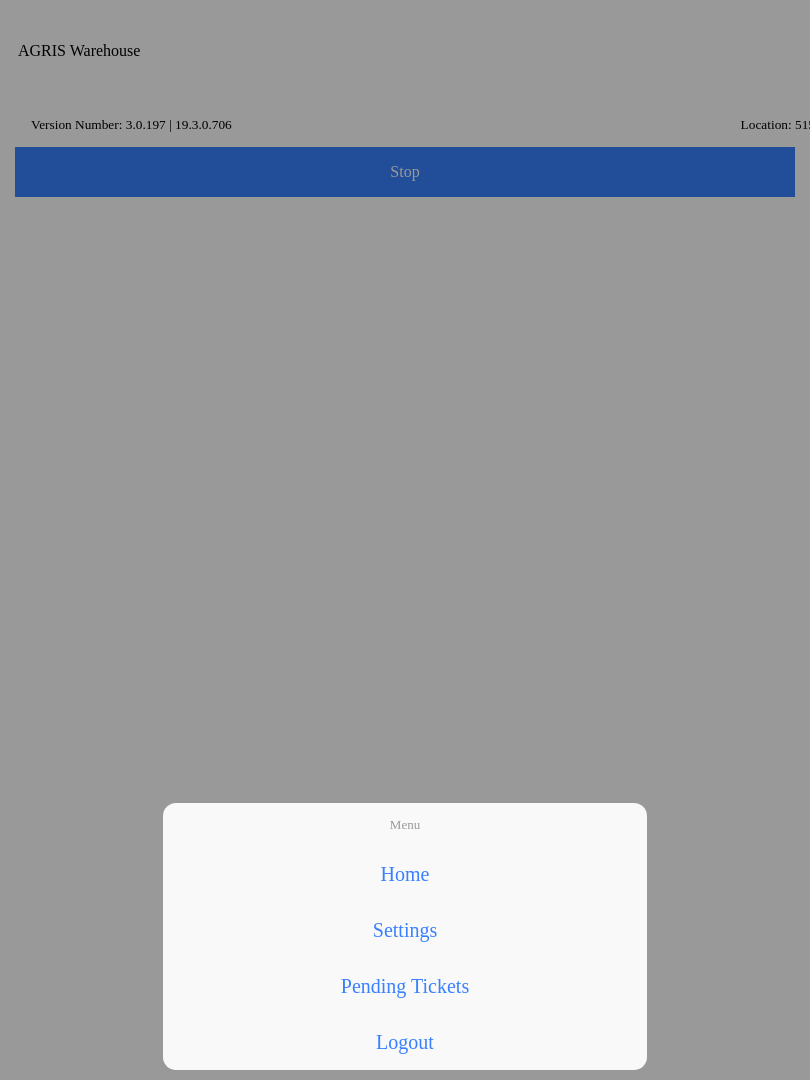click on "Home" at bounding box center (405, 874) 